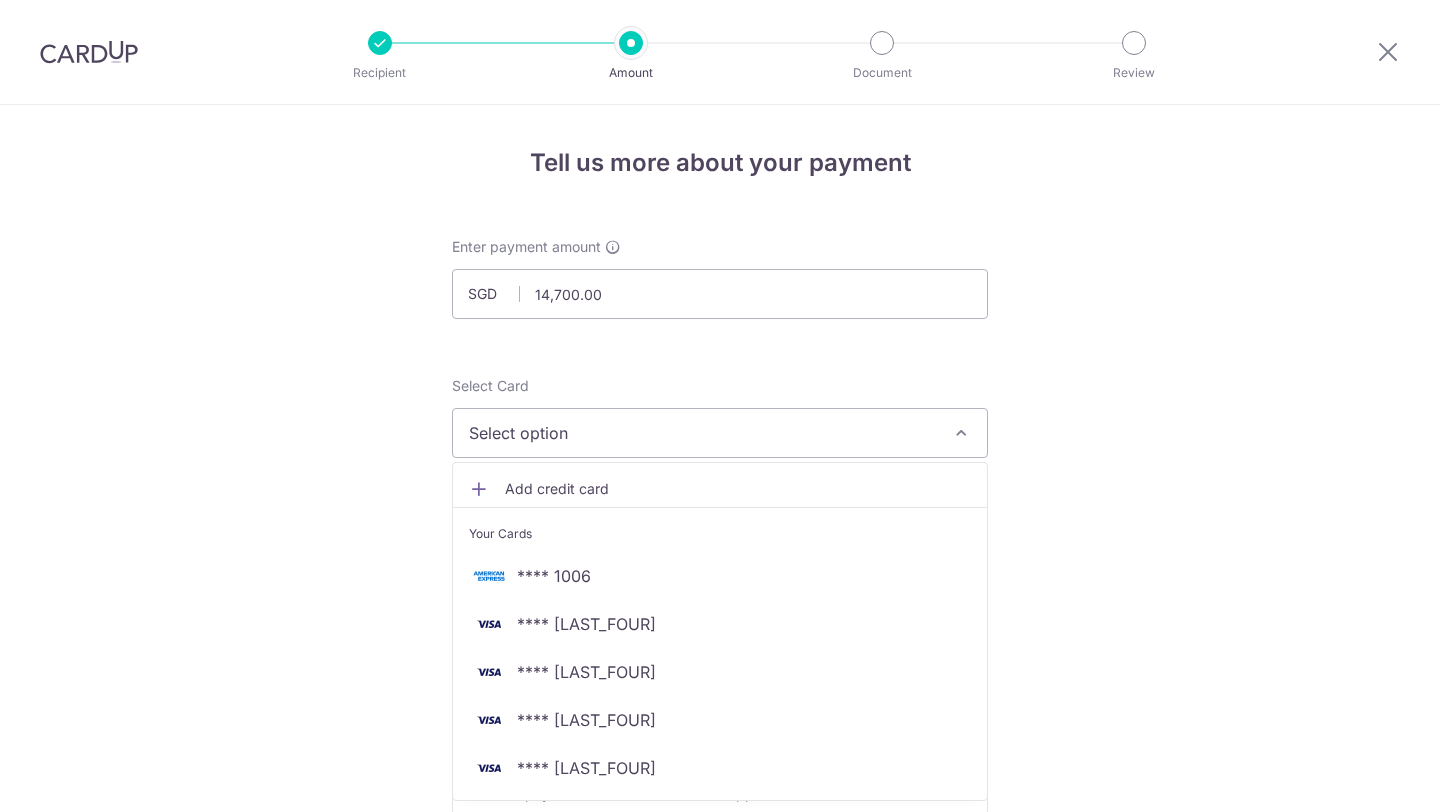scroll, scrollTop: 0, scrollLeft: 0, axis: both 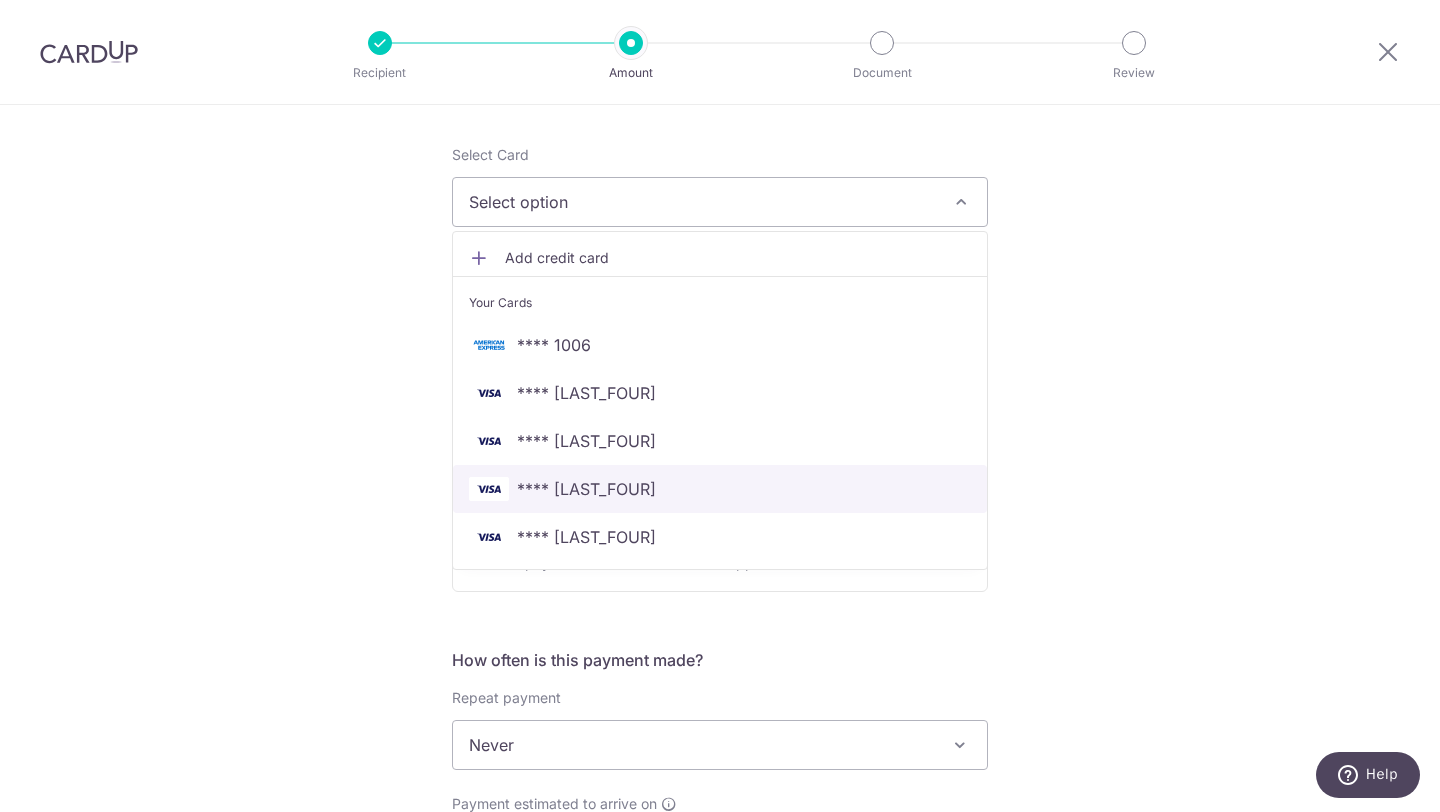 click on "**** [LAST_FOUR]" at bounding box center (586, 489) 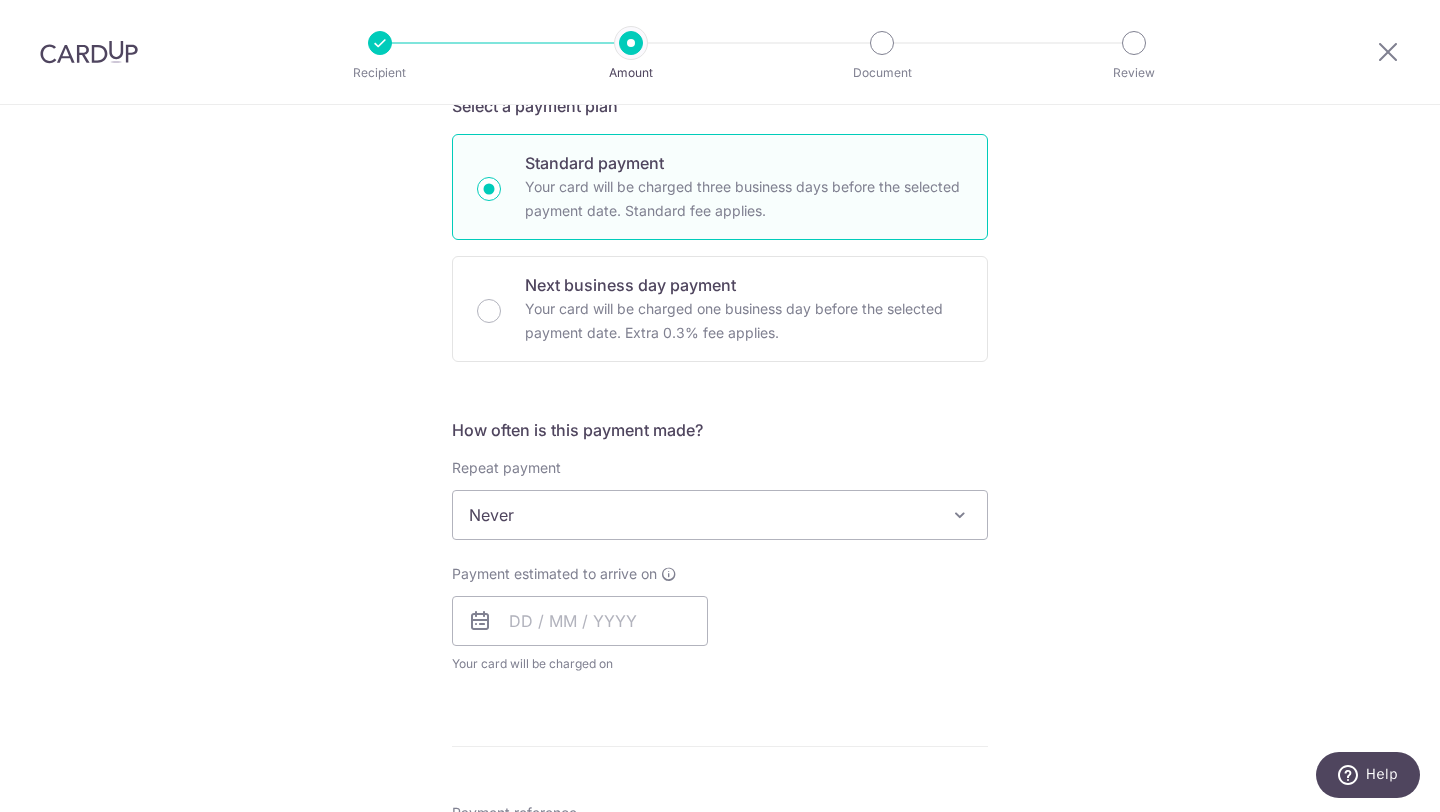 scroll, scrollTop: 463, scrollLeft: 0, axis: vertical 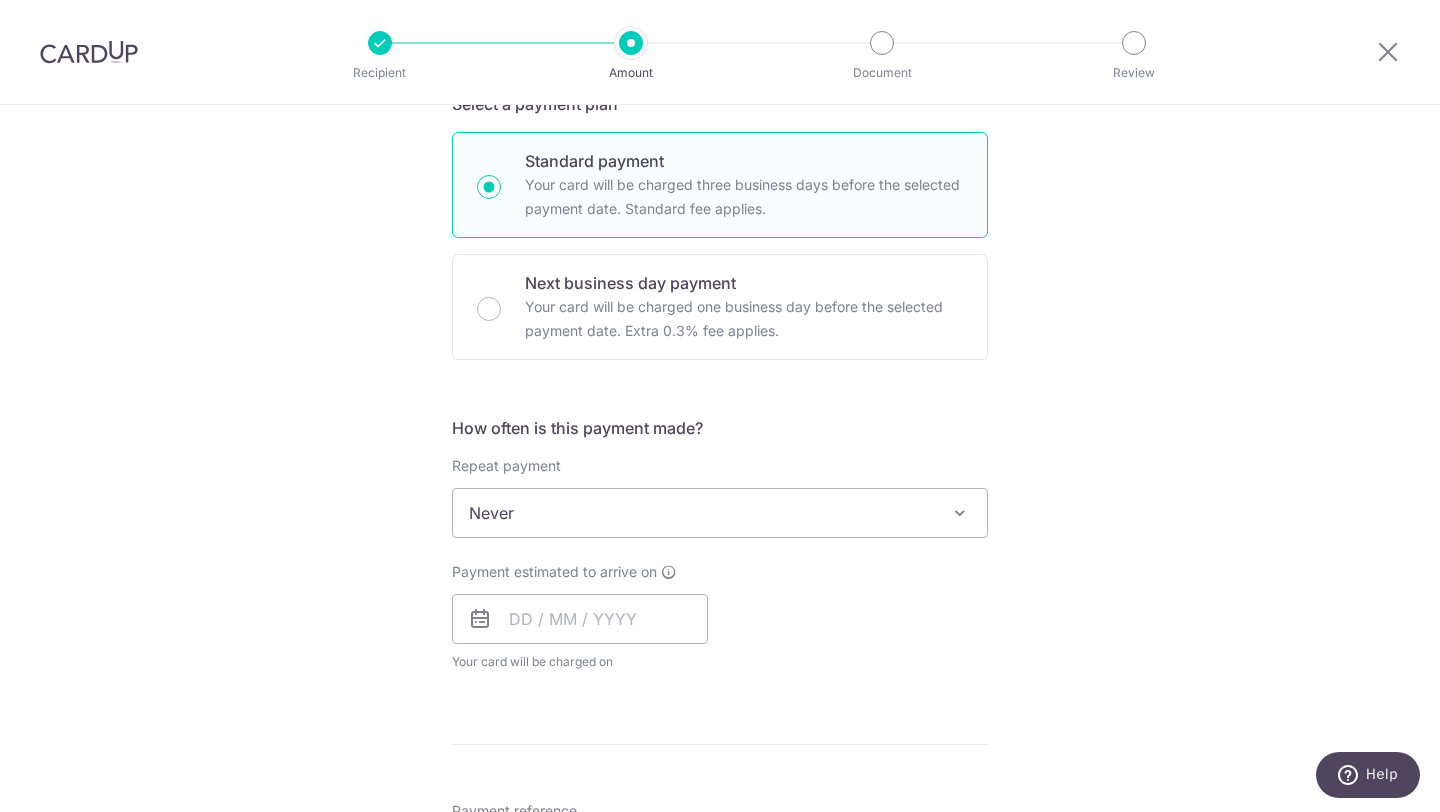 click on "Never" at bounding box center [720, 513] 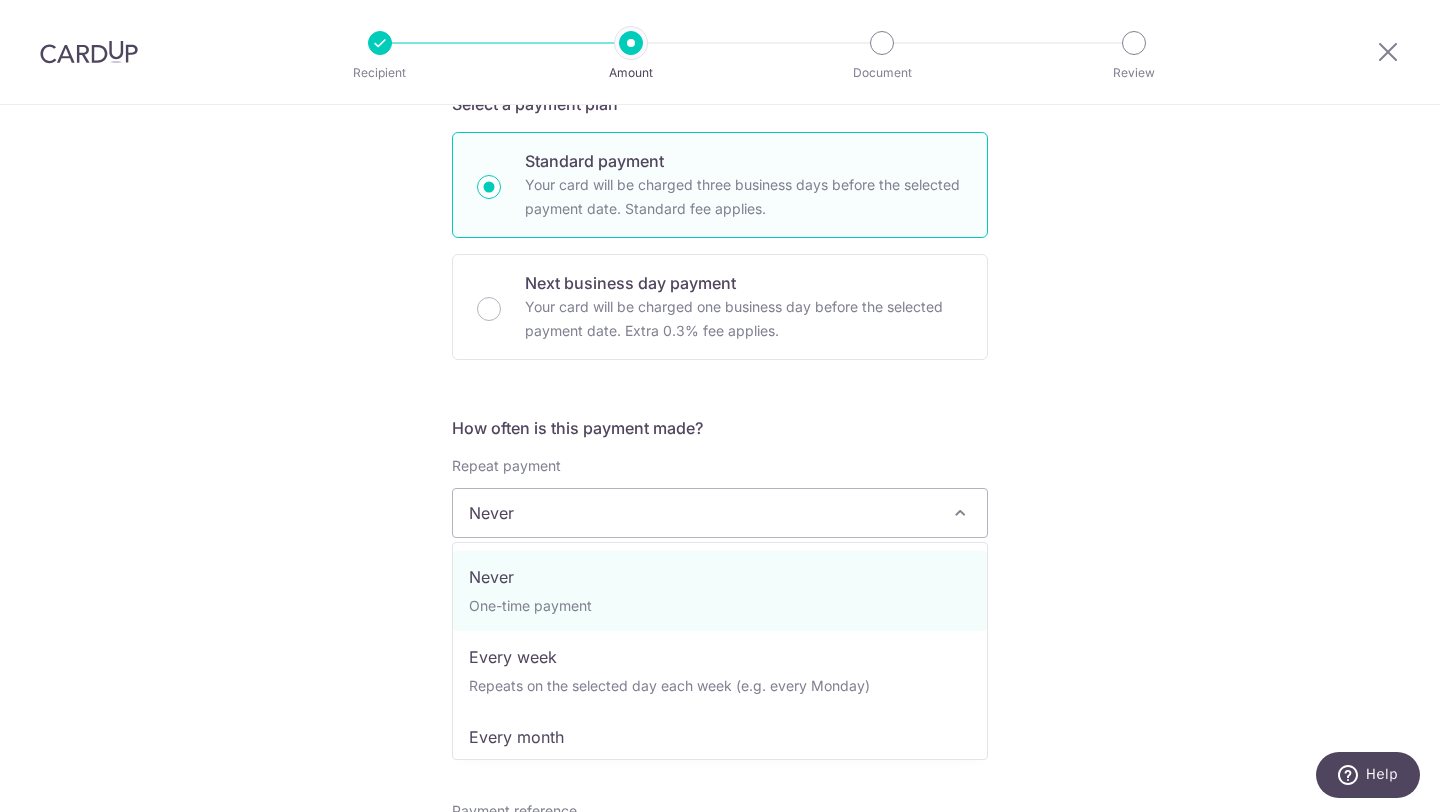 click on "SGD
14,700.00
14700.00
Select Card
**** [LAST_FOUR]
Add credit card
Your Cards
**** [LAST_FOUR]
**** [LAST_FOUR]
**** [LAST_FOUR]
**** [LAST_FOUR]
**** [LAST_FOUR]
Secure 256-bit SSL
Text
New card details
Card" at bounding box center (720, 603) 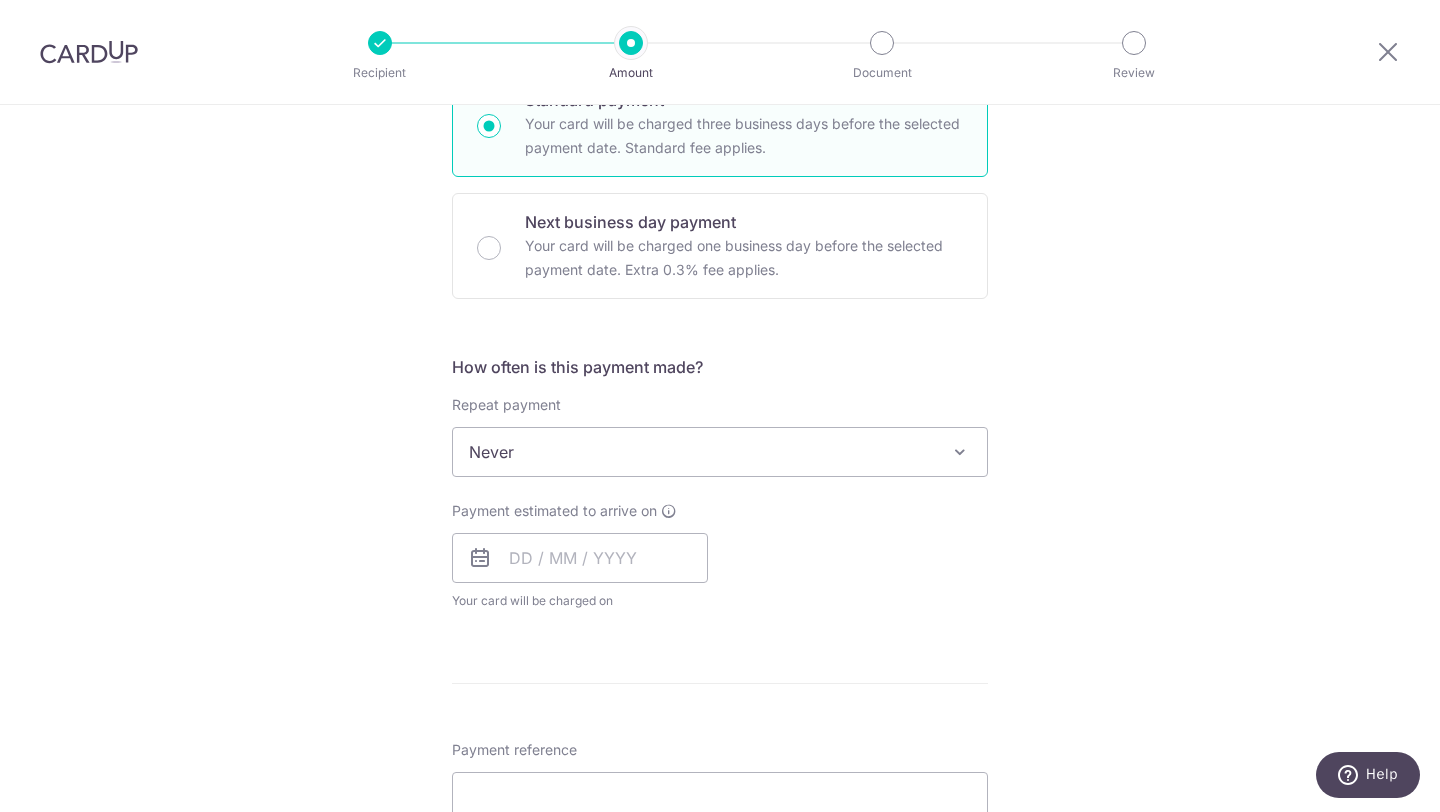 scroll, scrollTop: 579, scrollLeft: 0, axis: vertical 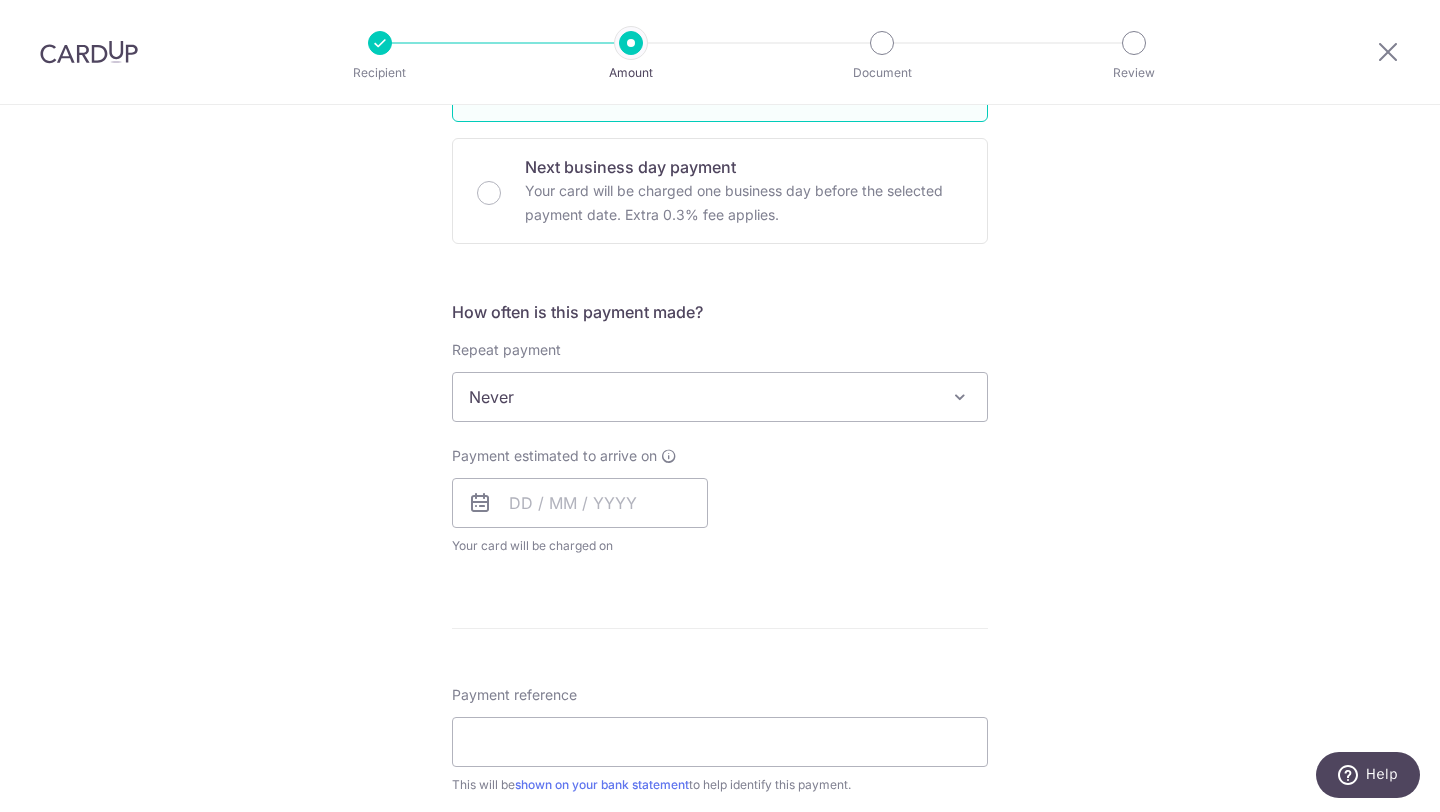 click on "Never" at bounding box center (720, 397) 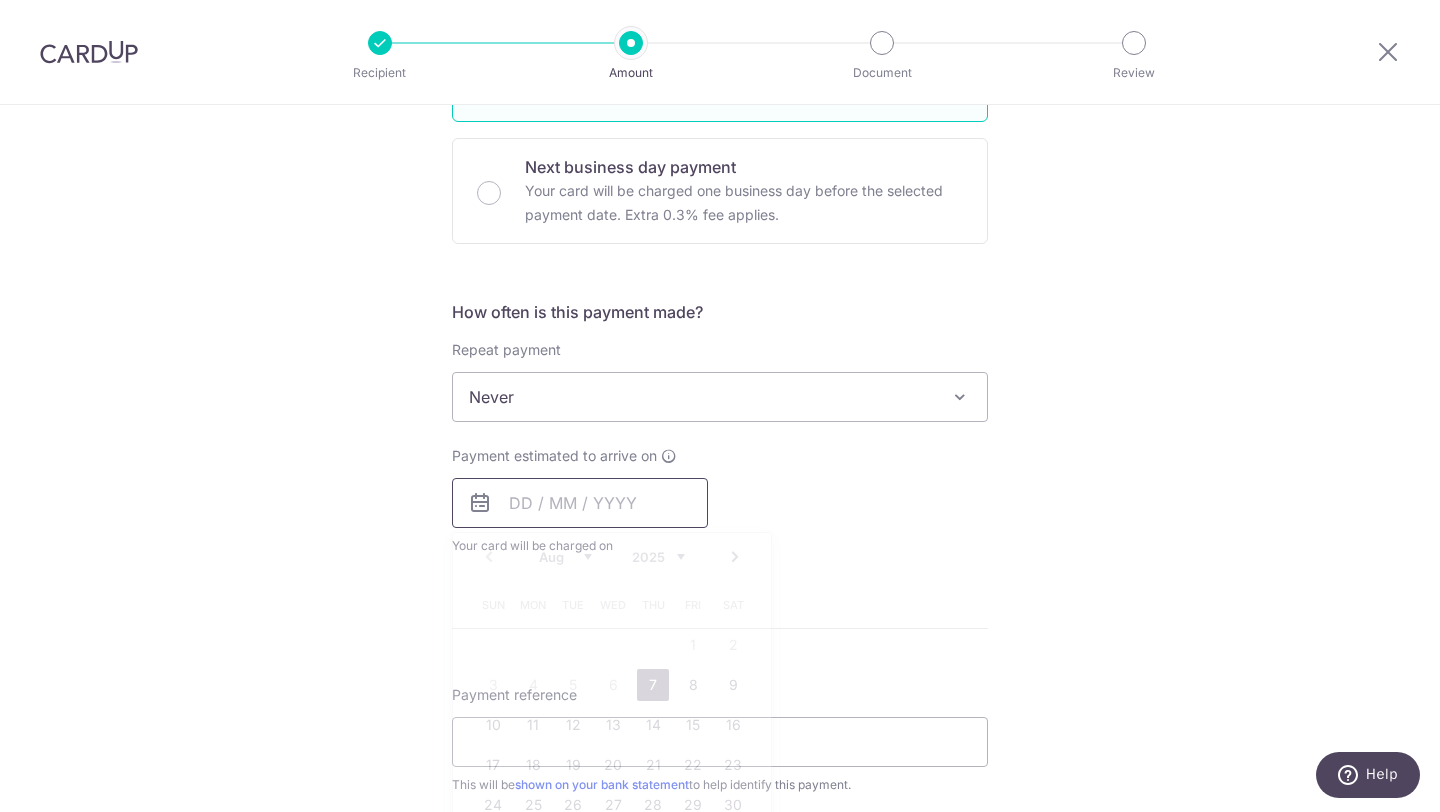 click at bounding box center (580, 503) 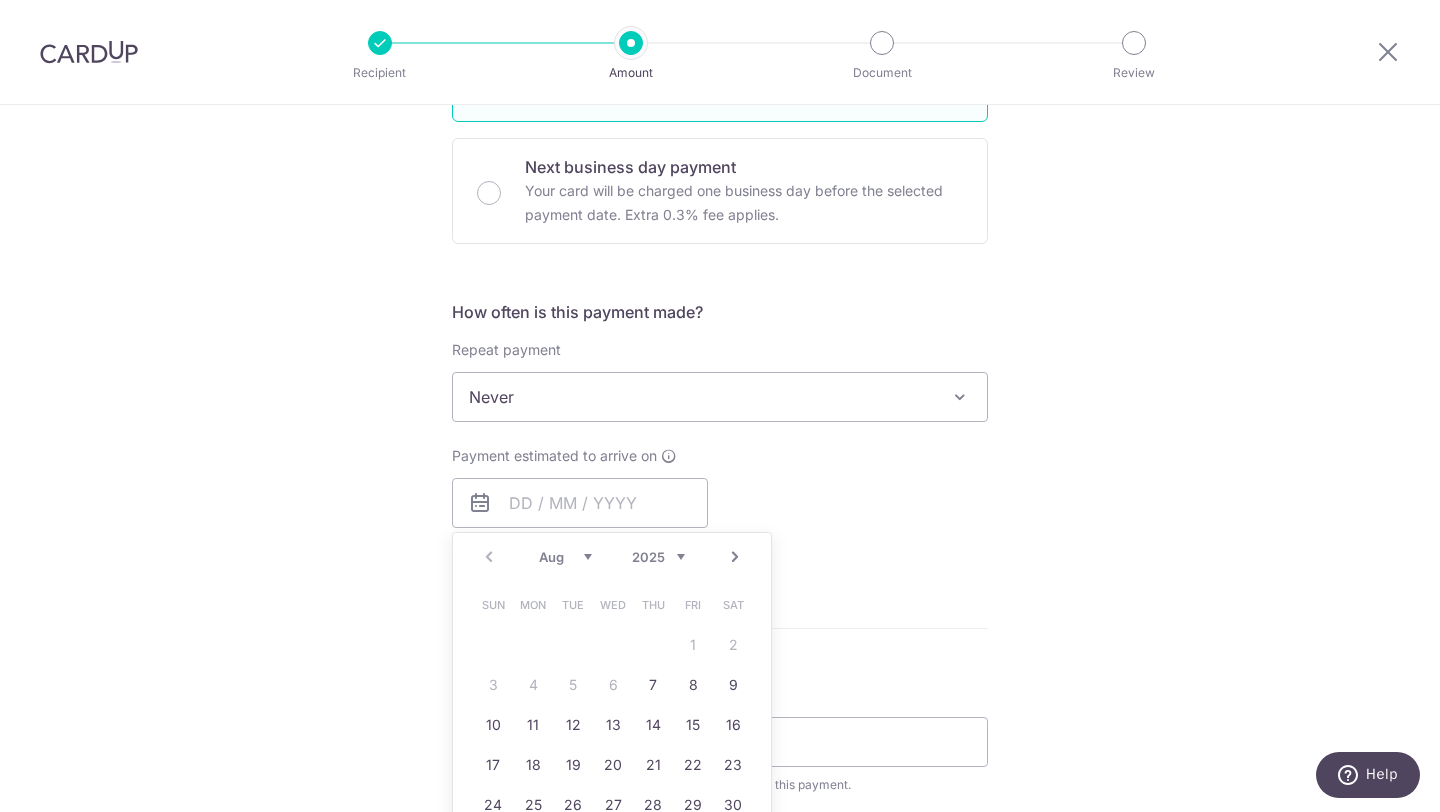click on "7" at bounding box center [653, 685] 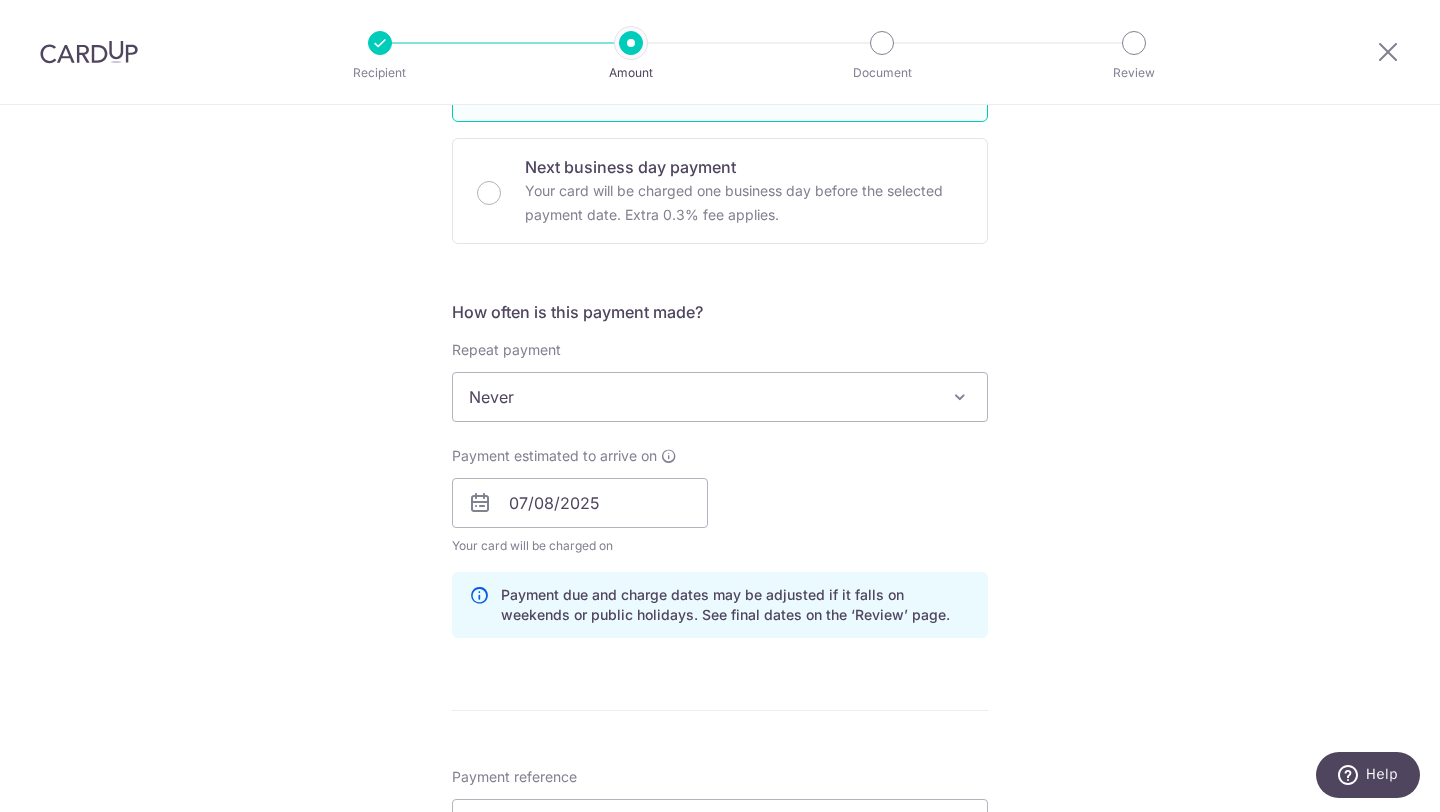 scroll, scrollTop: 601, scrollLeft: 0, axis: vertical 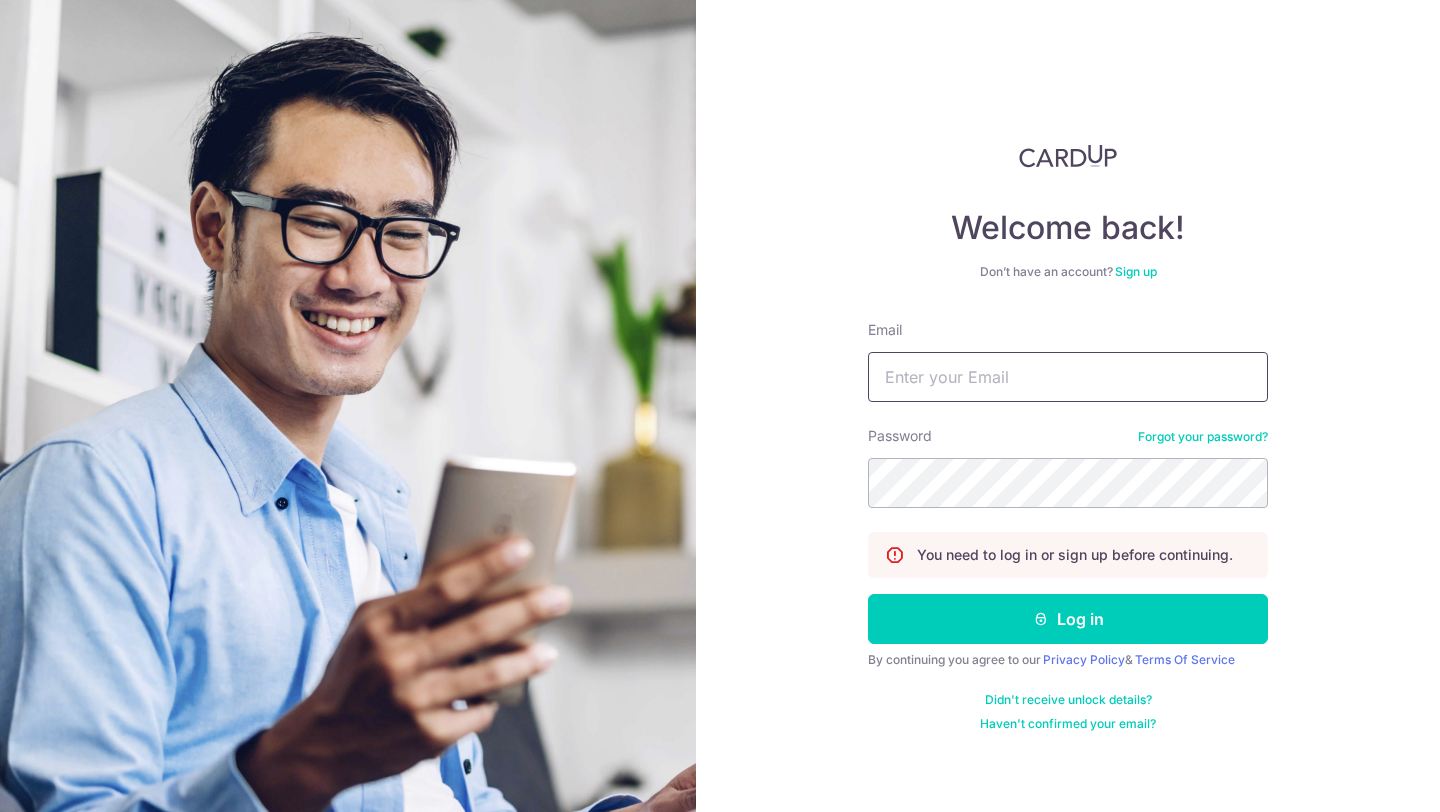 click on "Email" at bounding box center (1068, 377) 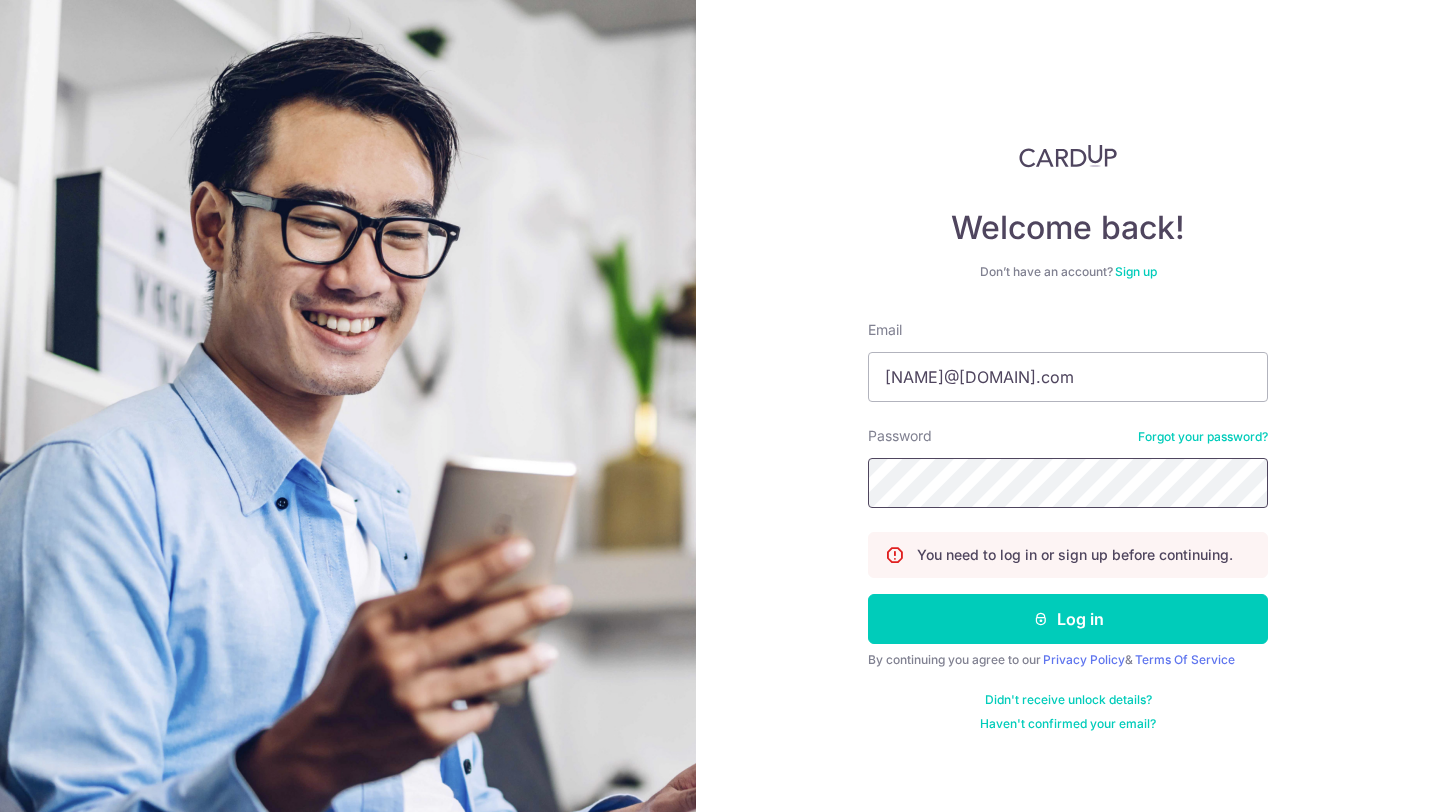 click on "Log in" at bounding box center [1068, 619] 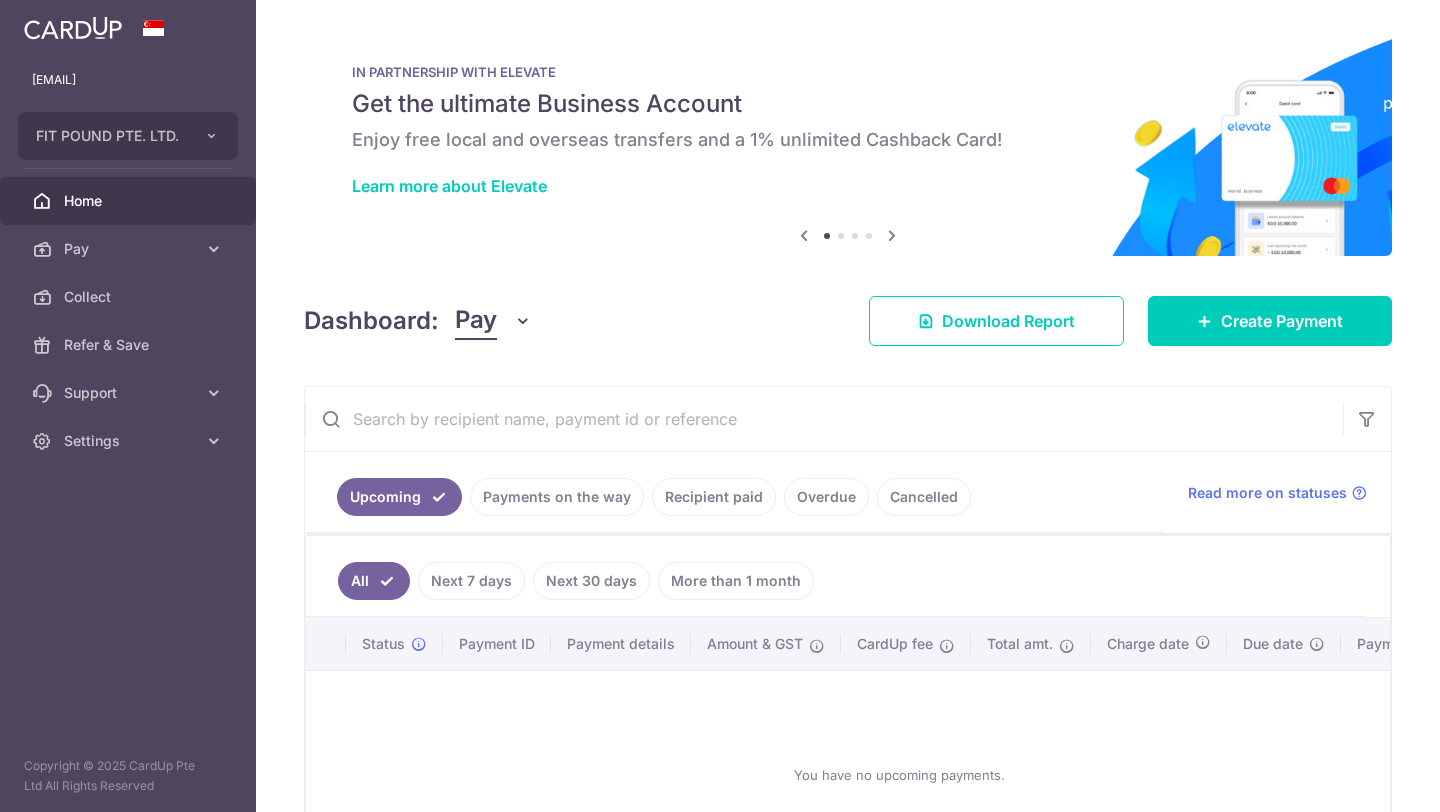 scroll, scrollTop: 0, scrollLeft: 0, axis: both 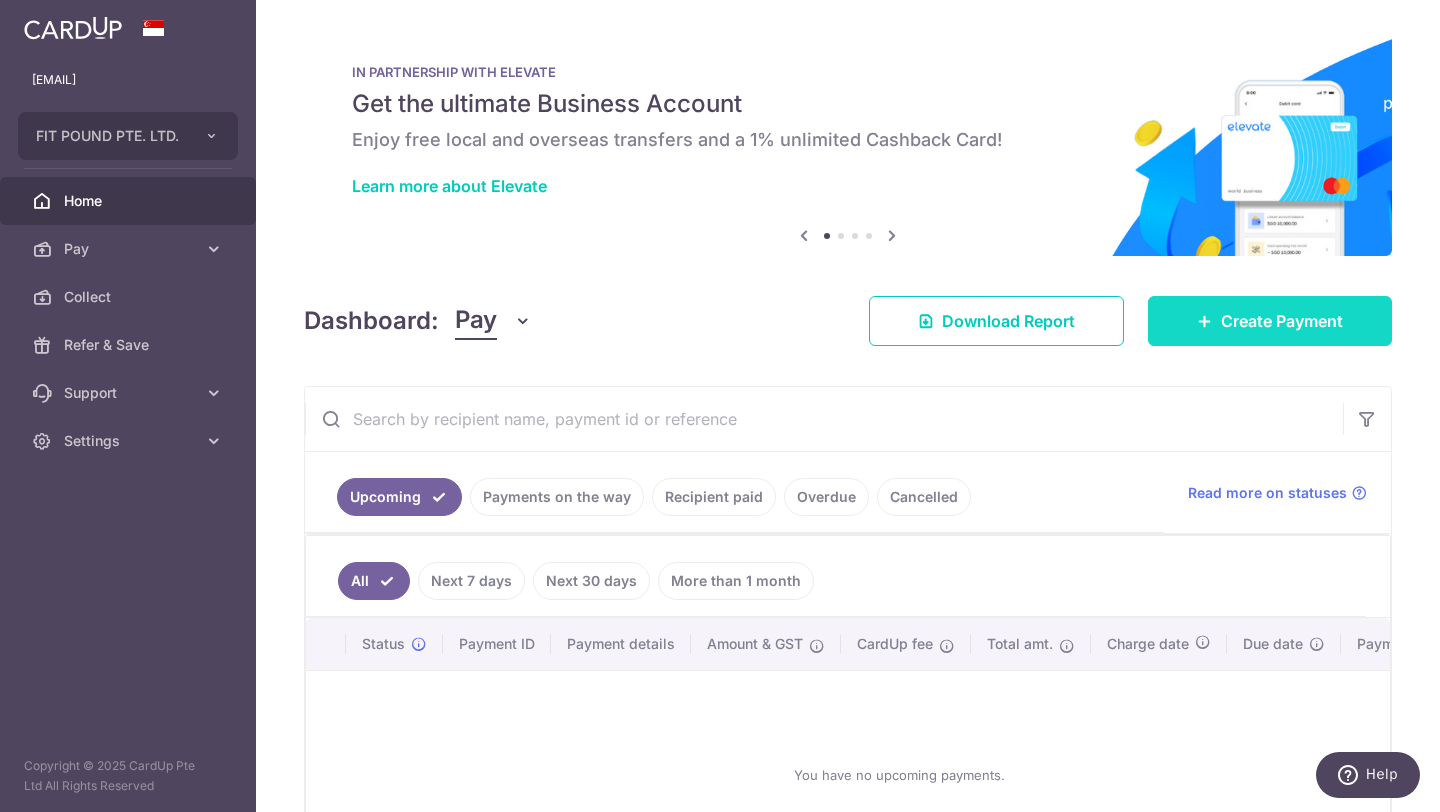 click on "Create Payment" at bounding box center (1282, 321) 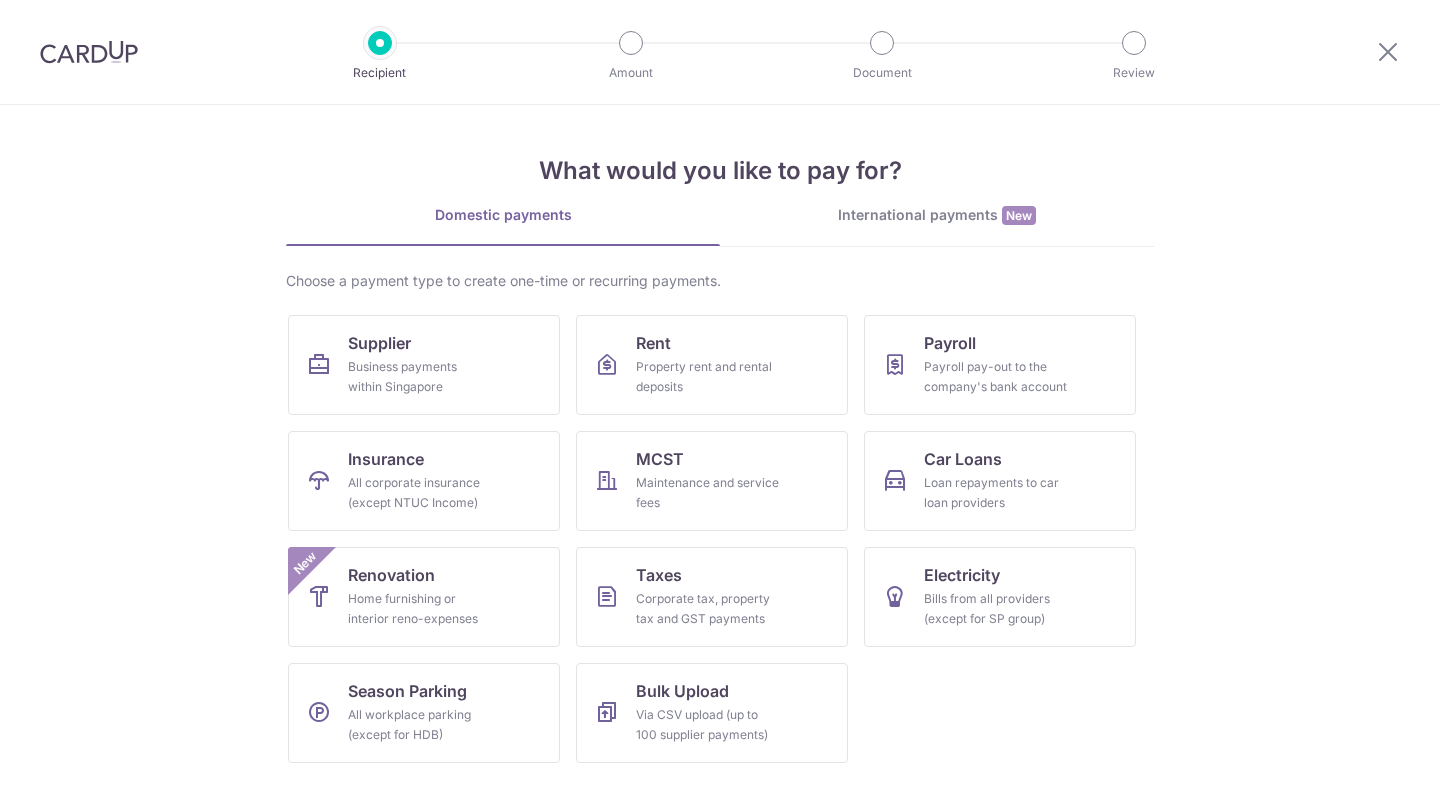 scroll, scrollTop: 0, scrollLeft: 0, axis: both 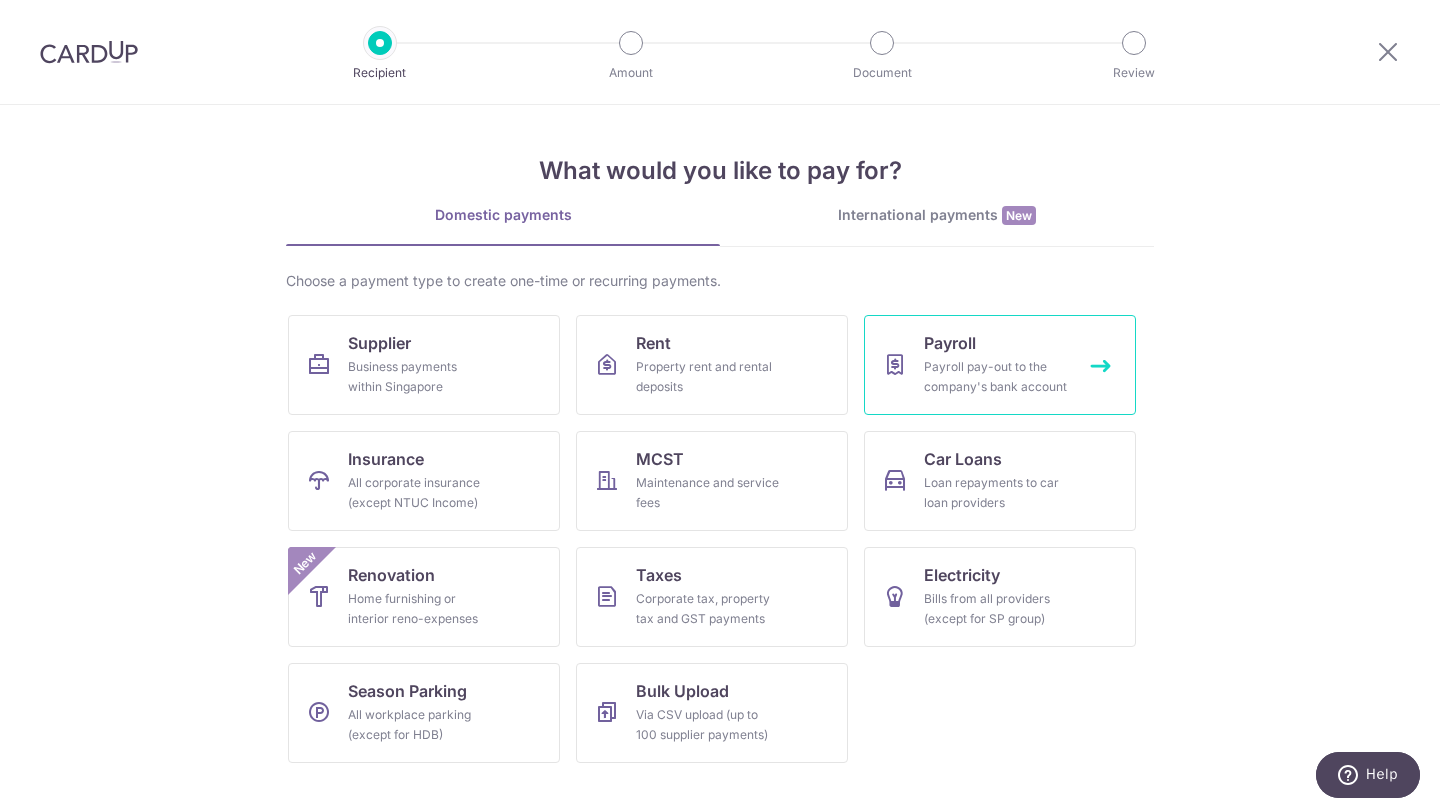 click on "Payroll pay-out to the company's bank account" at bounding box center [996, 377] 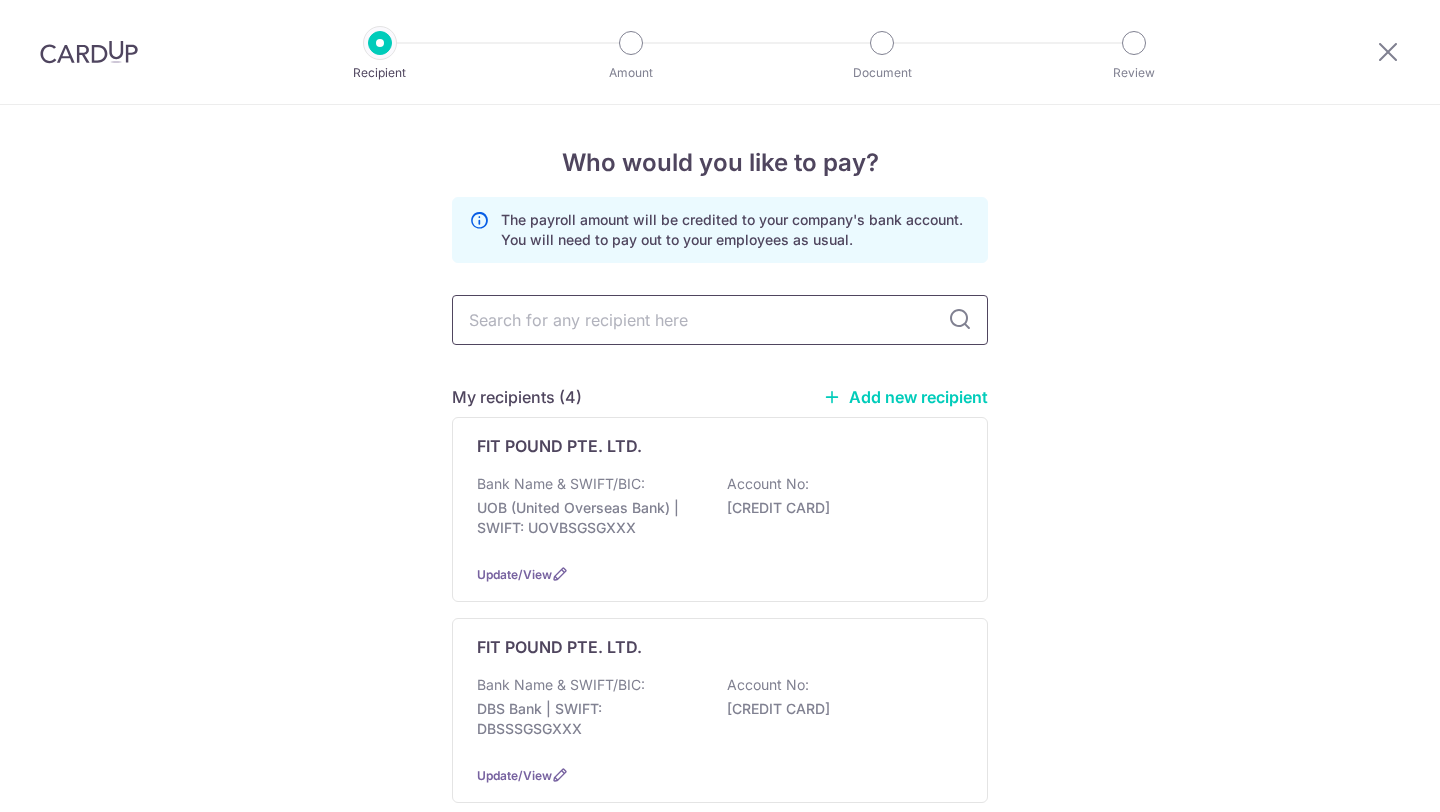 scroll, scrollTop: 0, scrollLeft: 0, axis: both 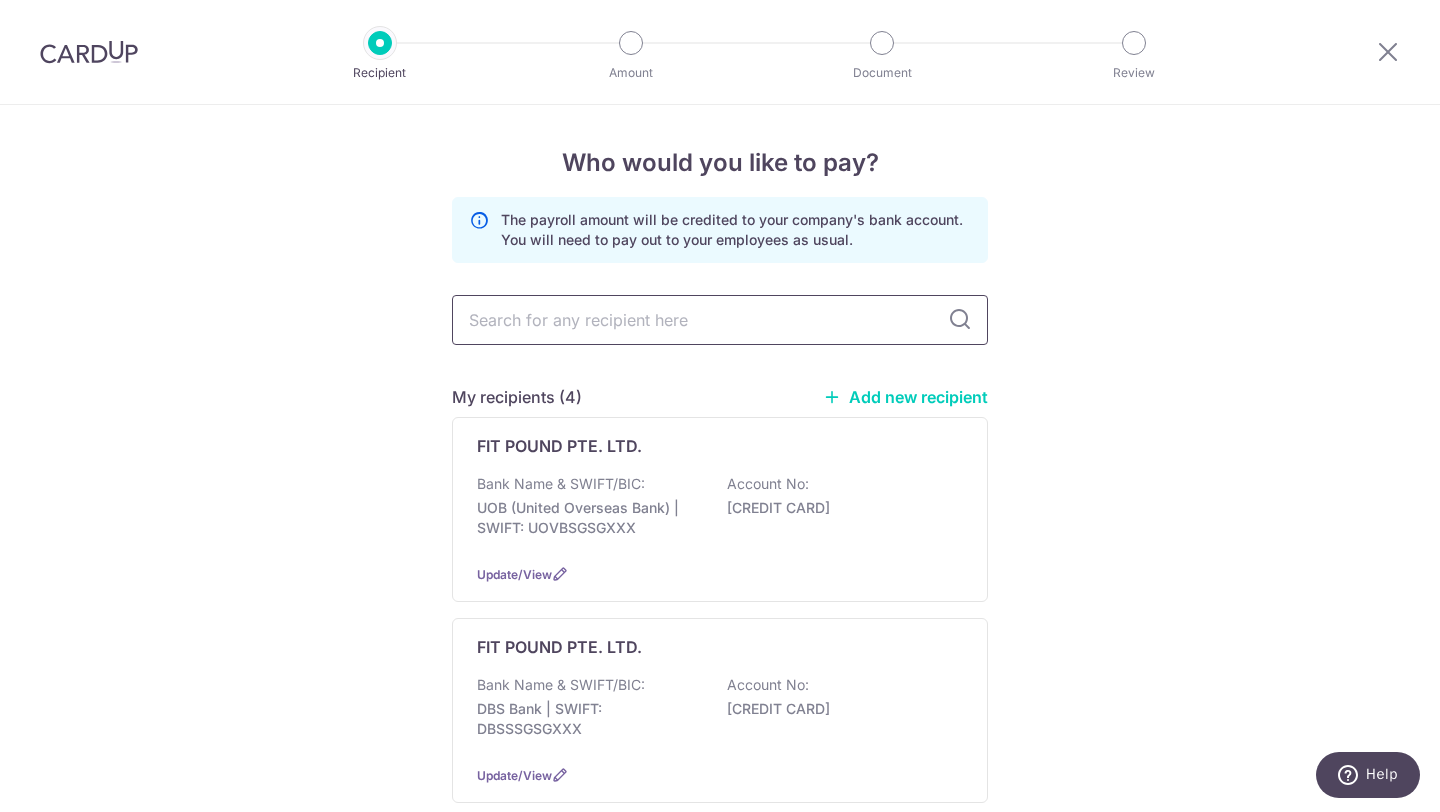 click at bounding box center [720, 320] 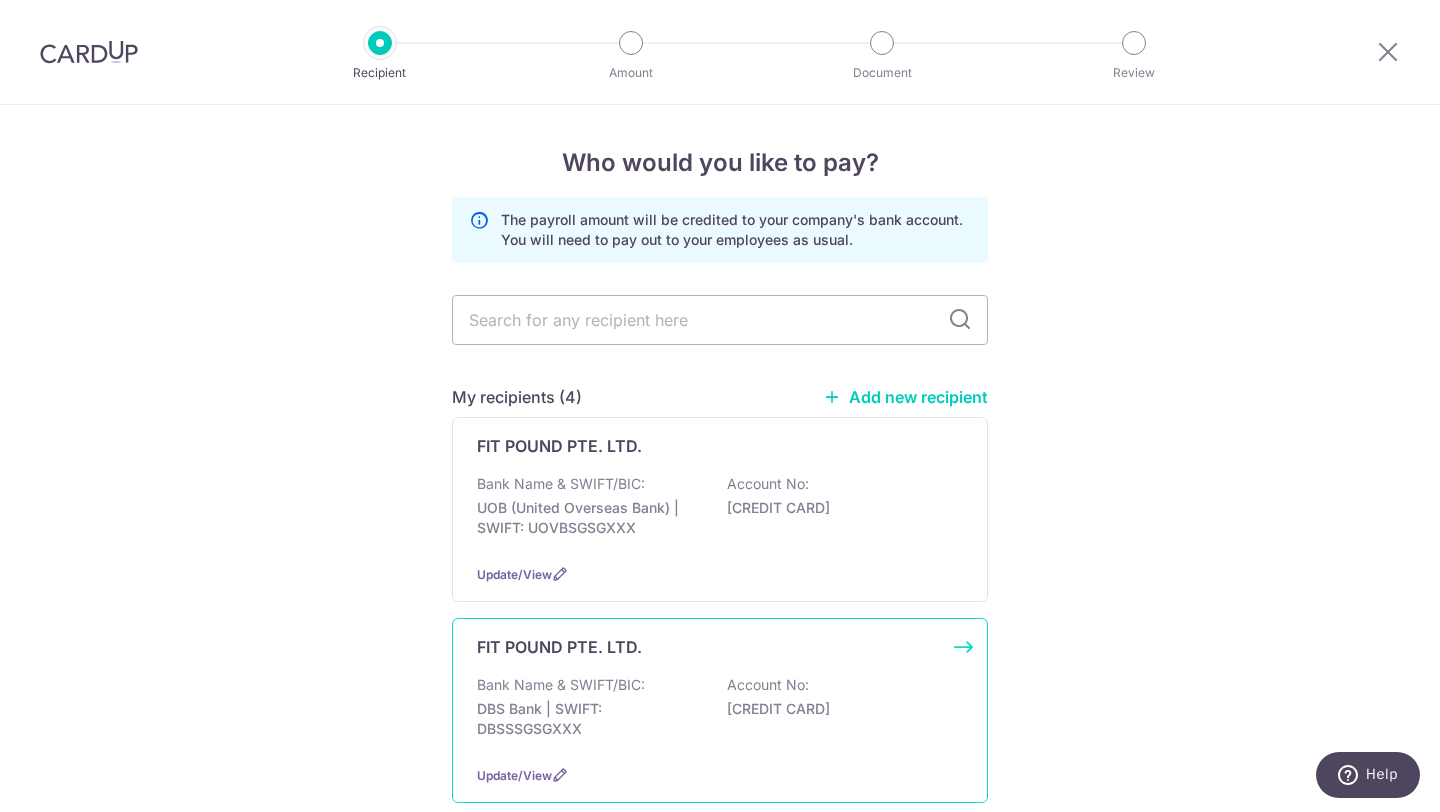 scroll, scrollTop: 529, scrollLeft: 0, axis: vertical 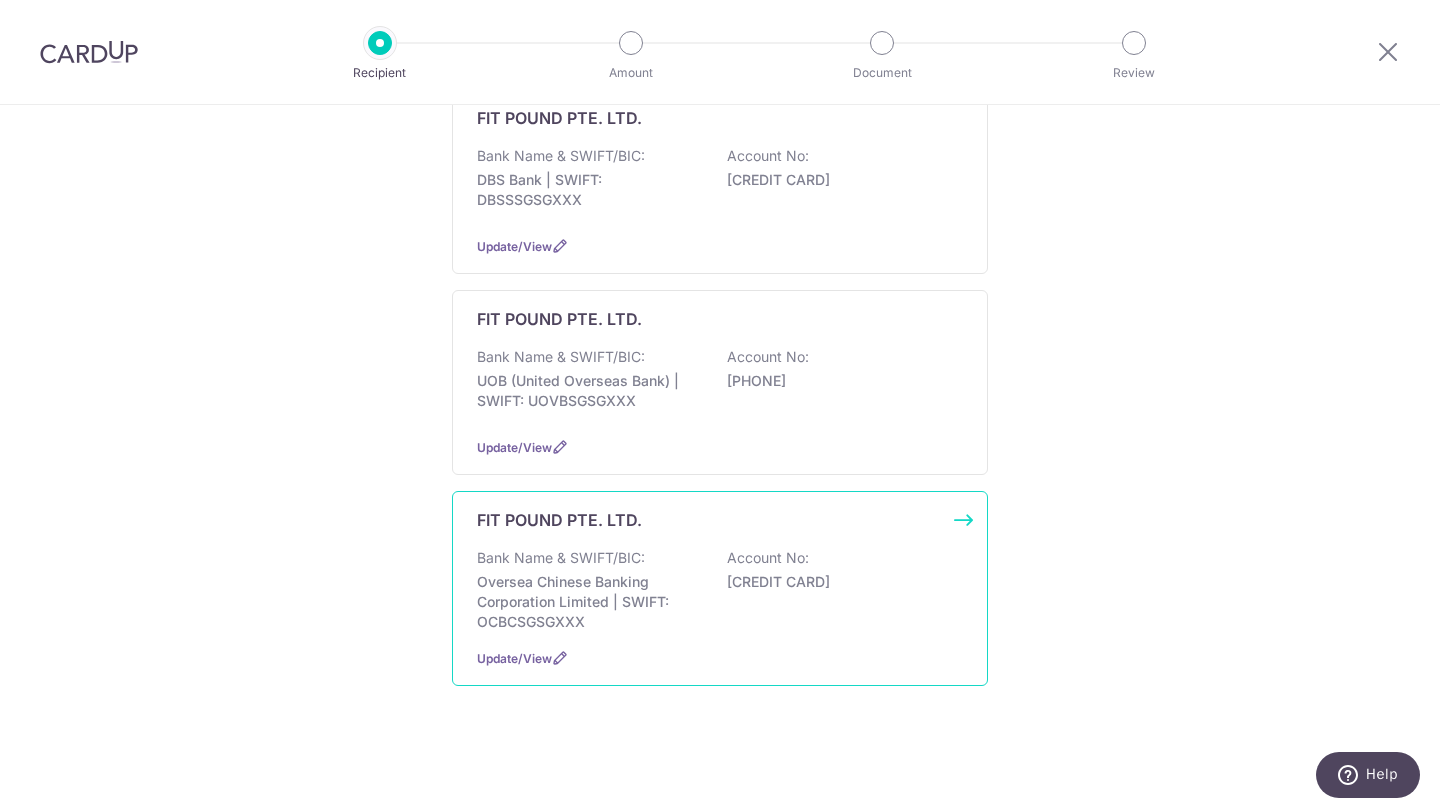 click on "FIT POUND PTE. LTD.
Bank Name & SWIFT/BIC:
Oversea Chinese Banking Corporation Limited | SWIFT: OCBCSGSGXXX
Account No:
601447089001
Update/View" at bounding box center [720, 588] 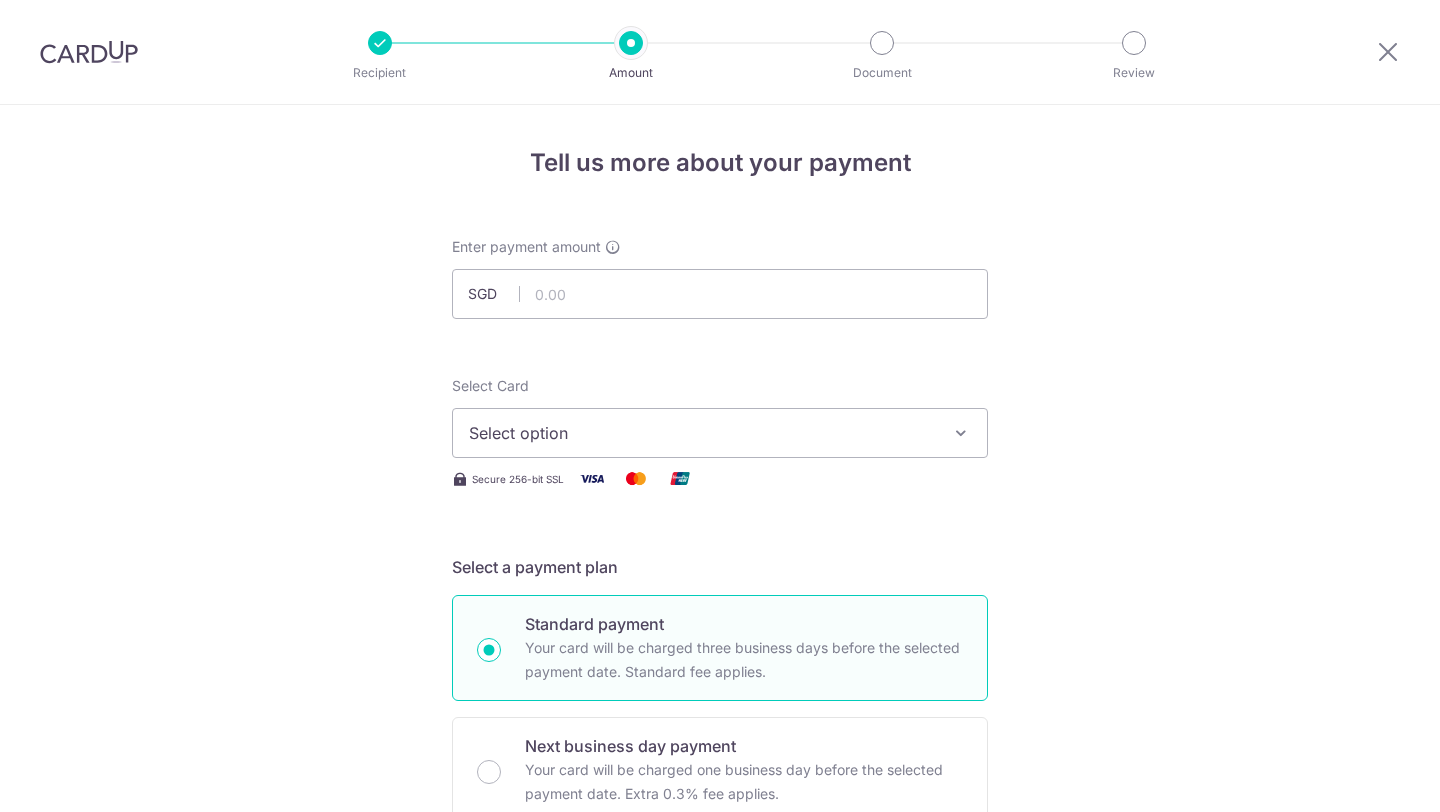 click at bounding box center [720, 294] 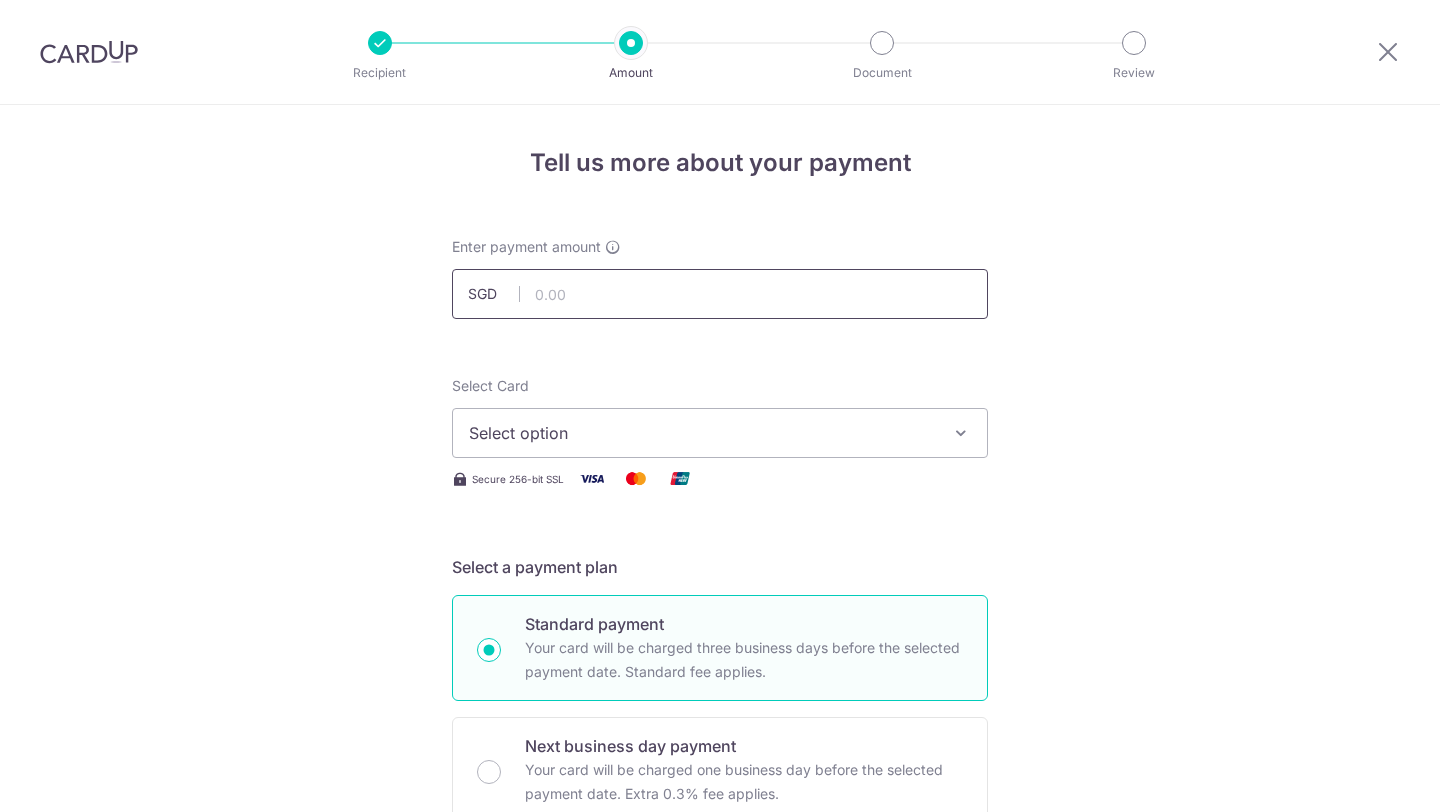 scroll, scrollTop: 0, scrollLeft: 0, axis: both 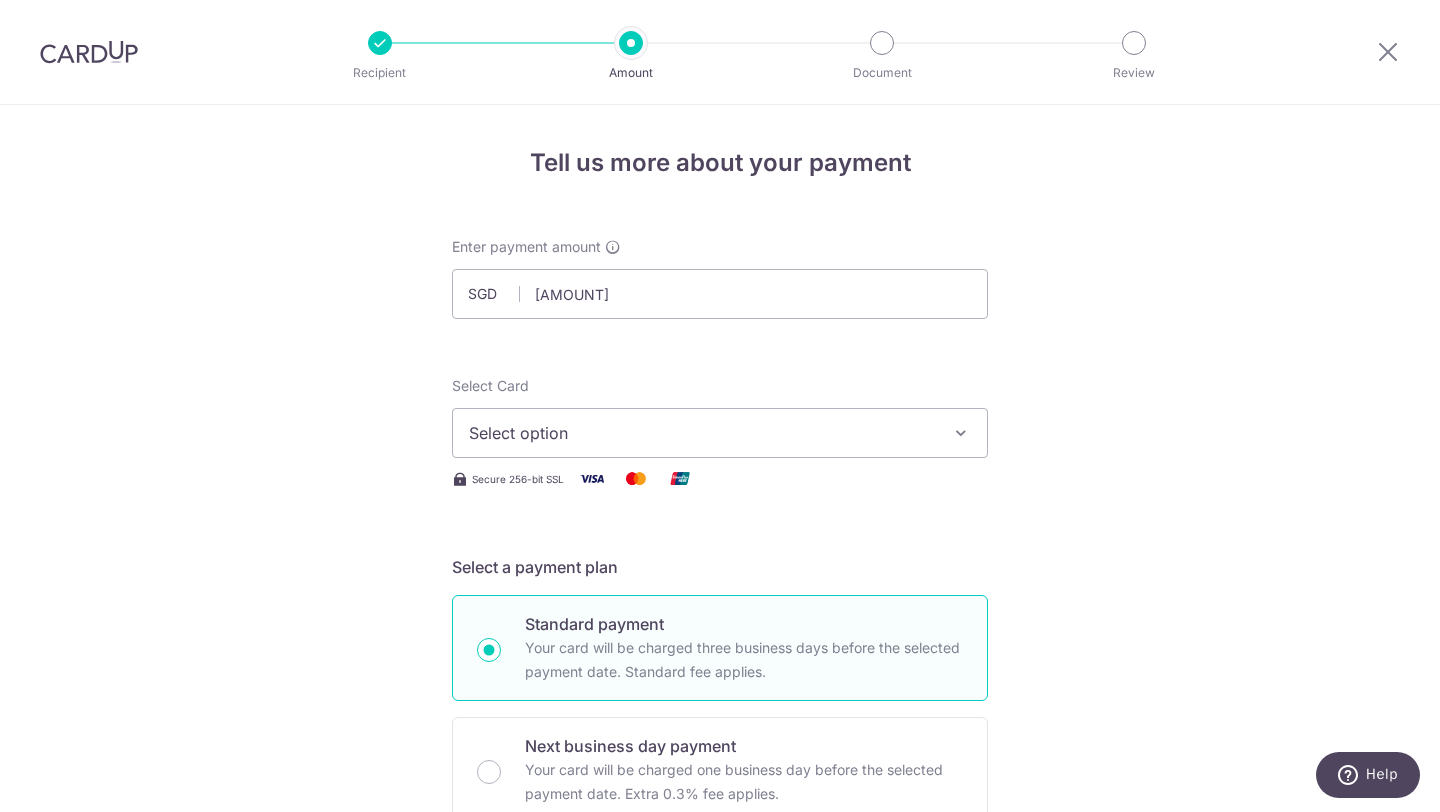type on "14,700.00" 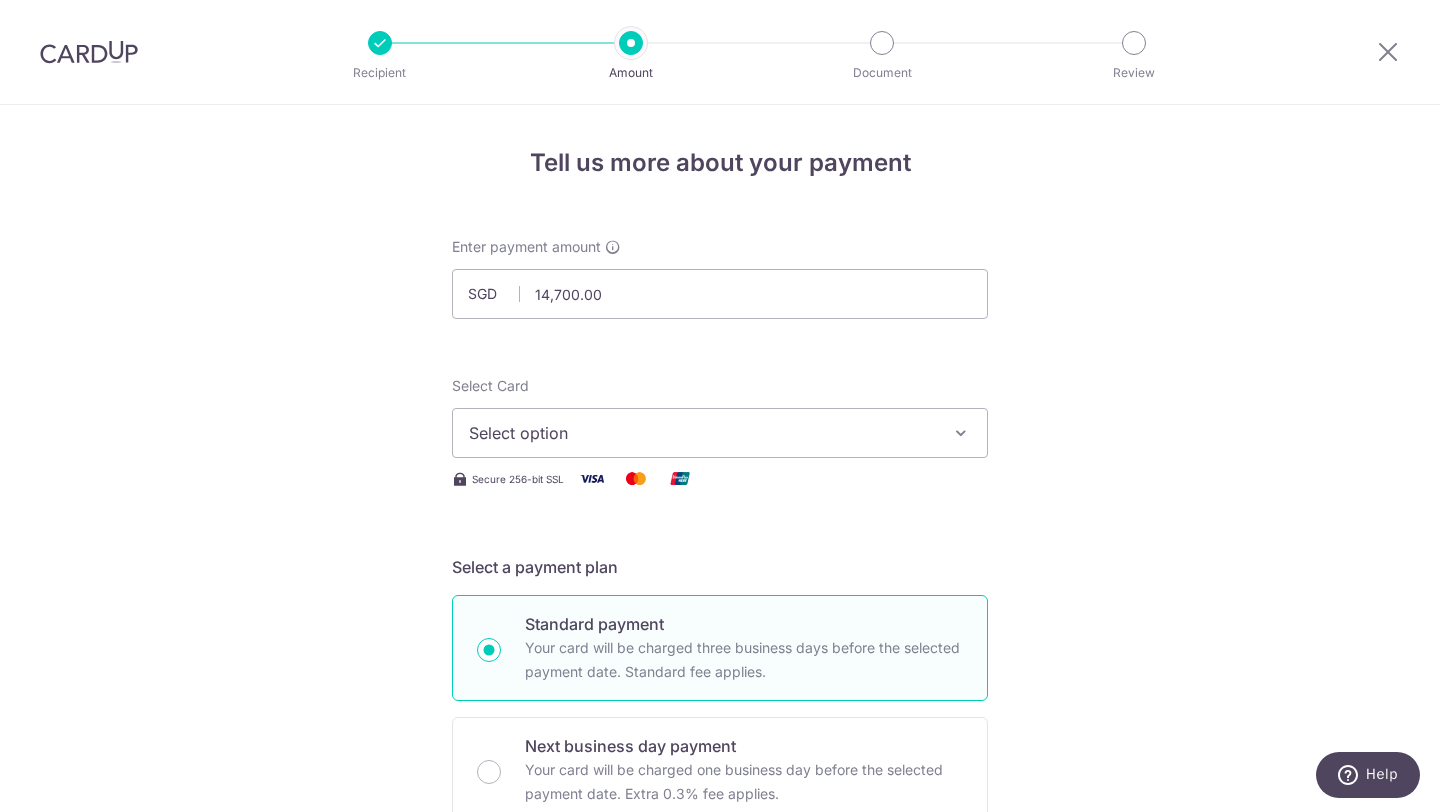 click on "Tell us more about your payment
Enter payment amount
SGD
[AMOUNT]
[AMOUNT]
Select Card
Select option
Add credit card
Your Cards
**** 1006
**** 9894
**** 0051
**** 9836
**** 7114
Secure 256-bit SSL
Text" at bounding box center [720, 1066] 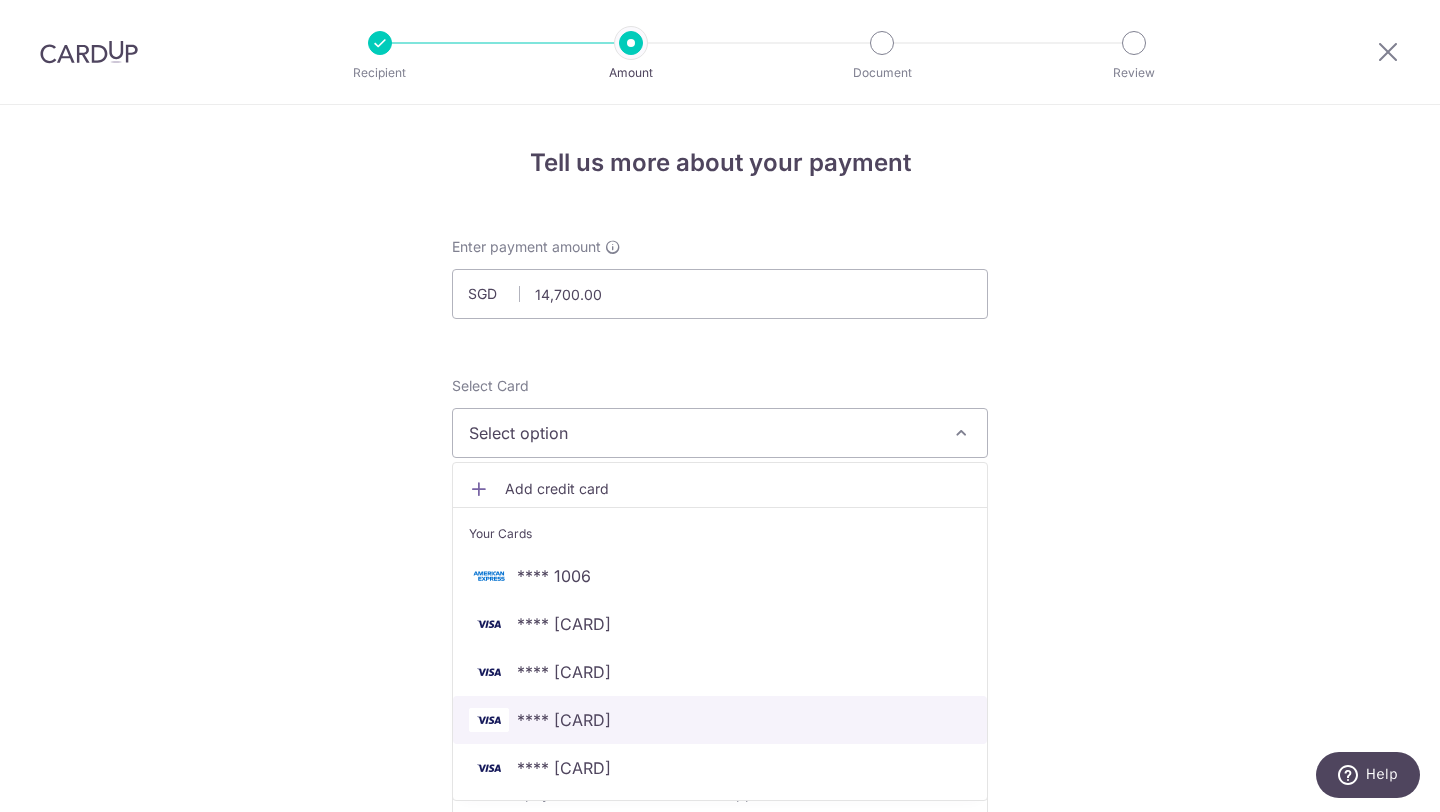 click on "**** [CARD]" at bounding box center [564, 720] 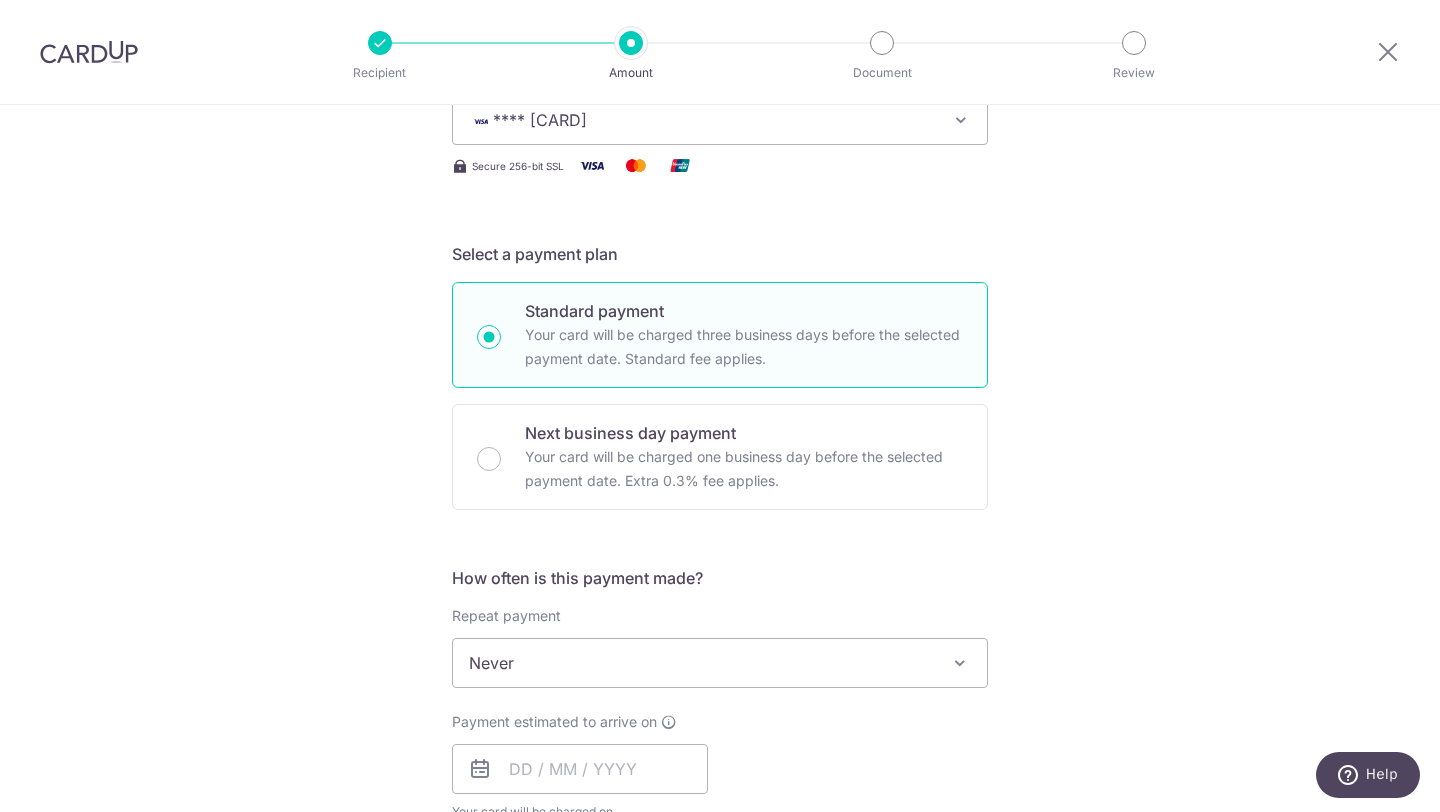 scroll, scrollTop: 315, scrollLeft: 0, axis: vertical 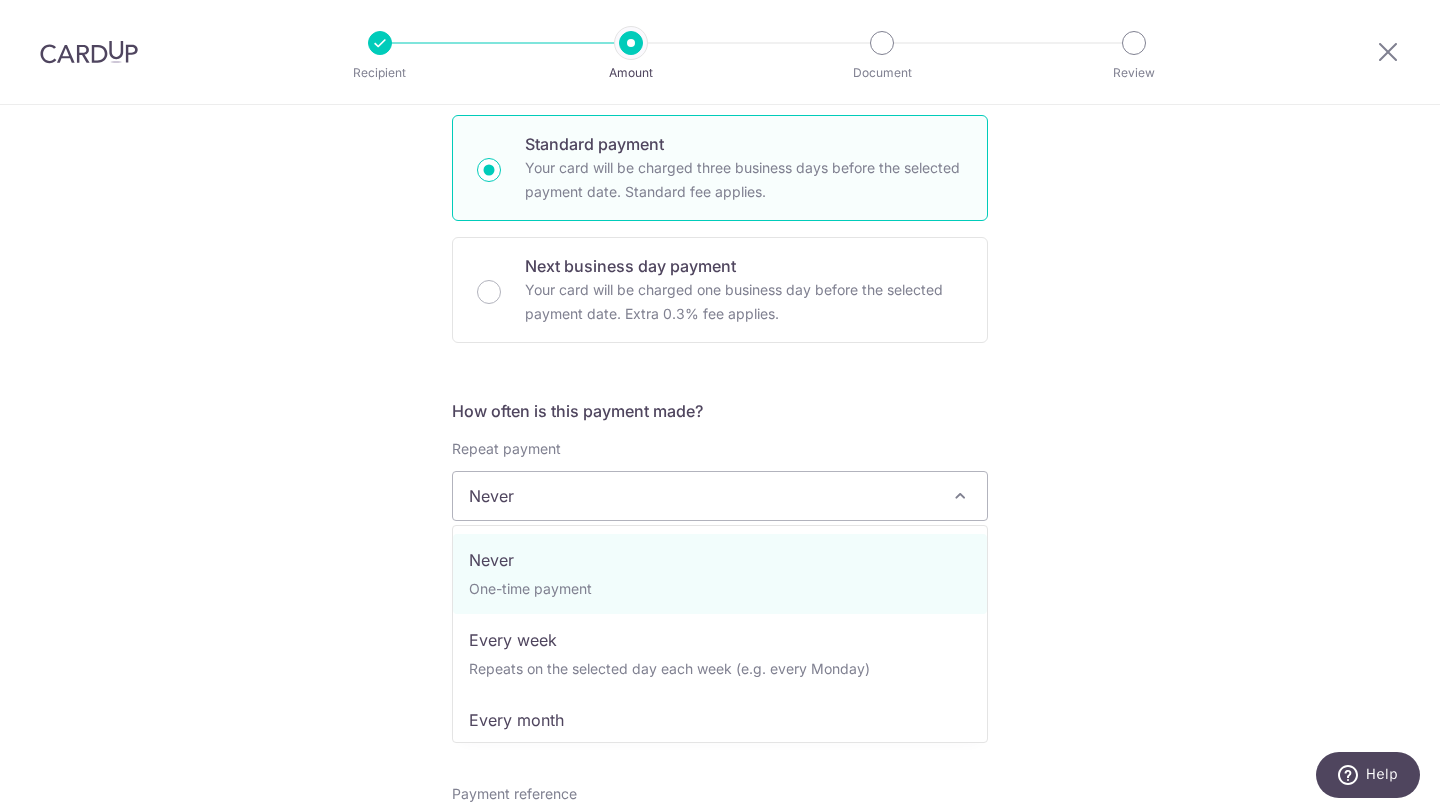 click on "Never" at bounding box center (720, 496) 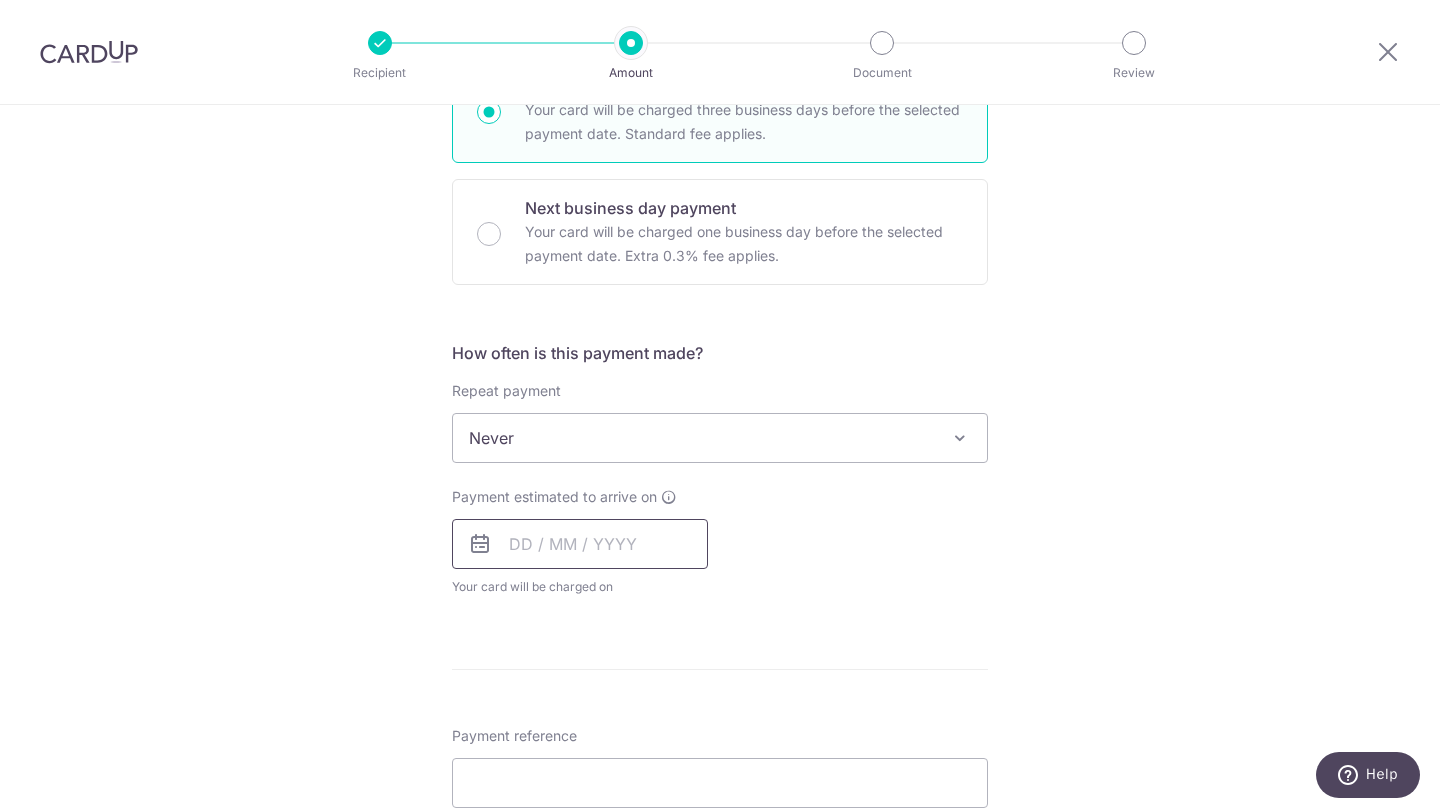 scroll, scrollTop: 585, scrollLeft: 0, axis: vertical 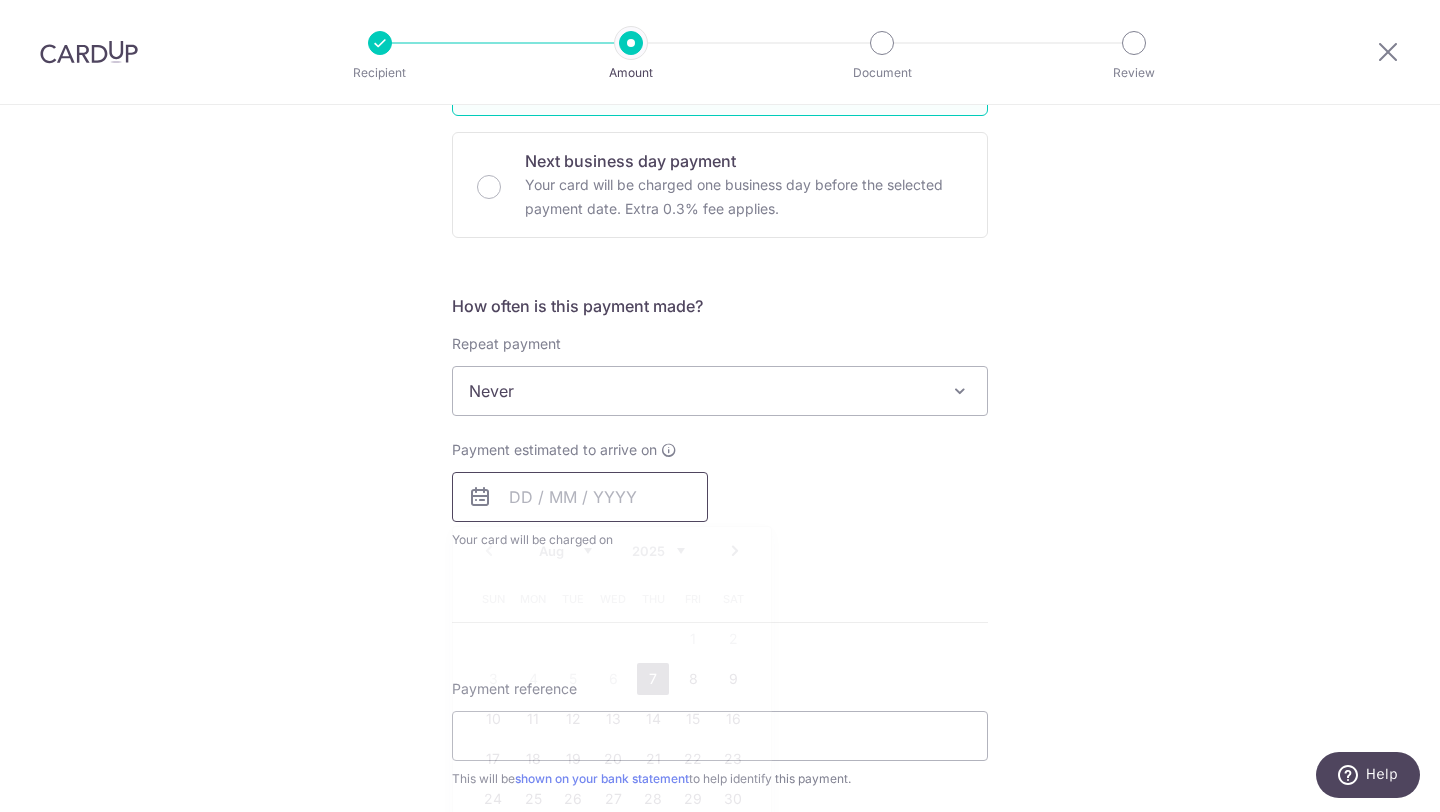 click at bounding box center [580, 497] 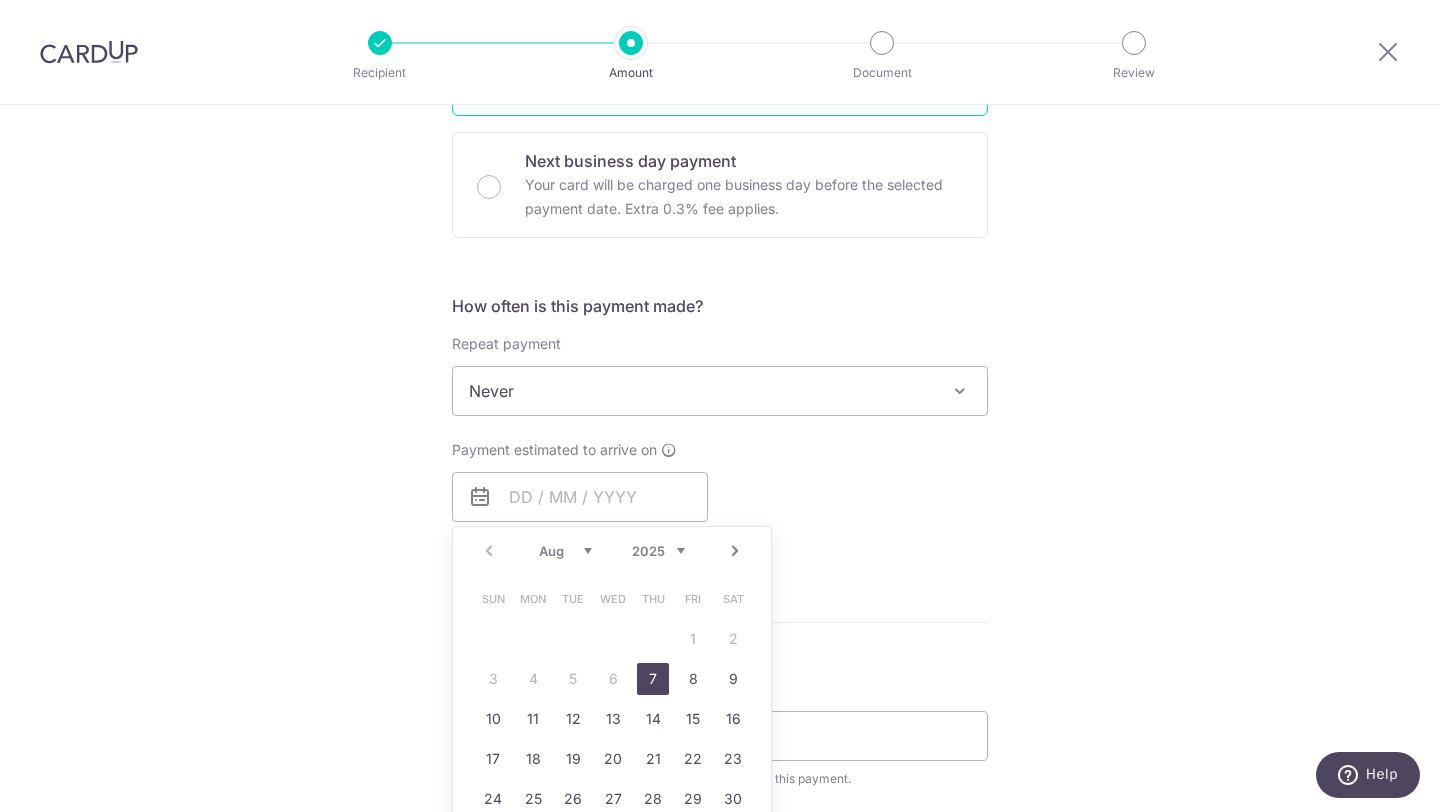 click on "7" at bounding box center [653, 679] 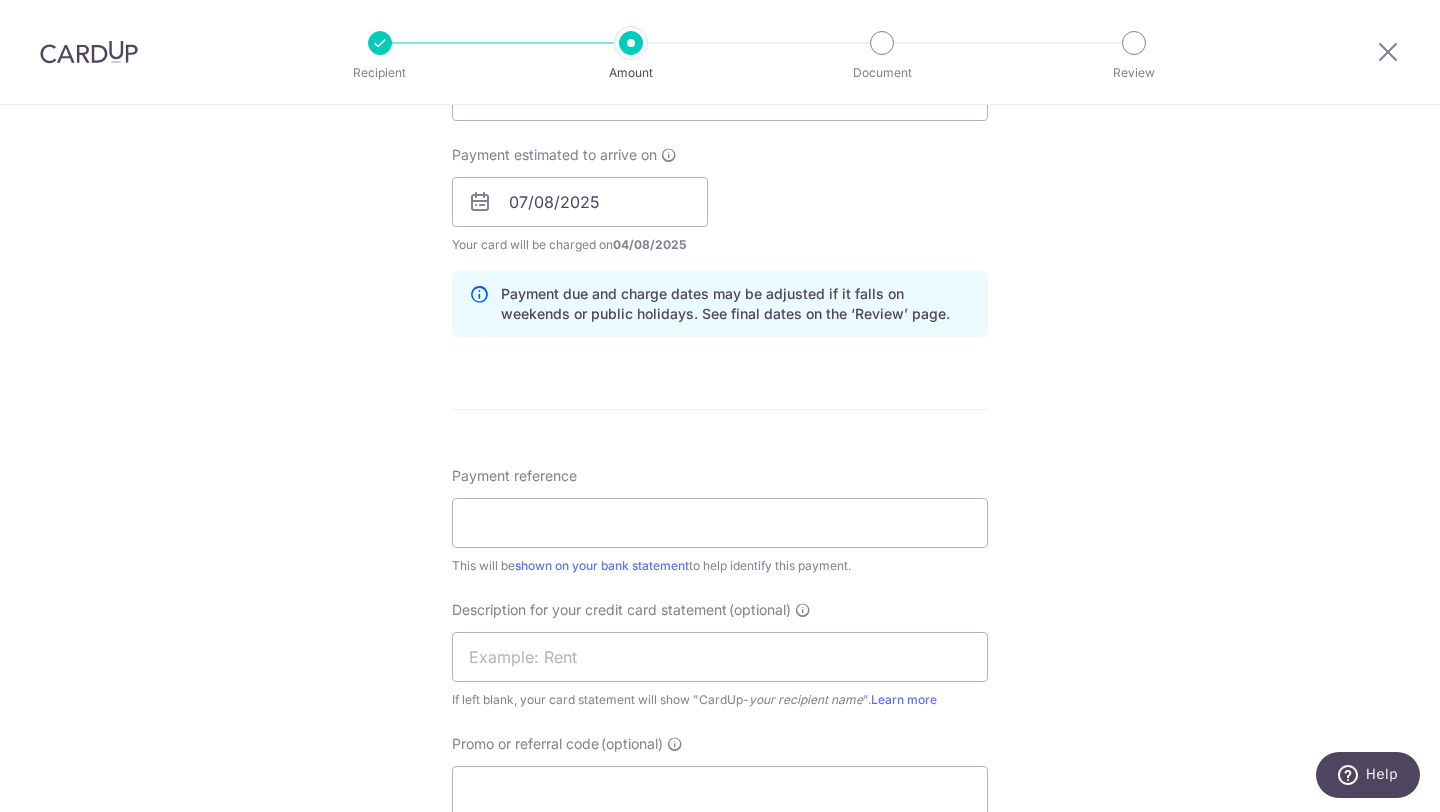 scroll, scrollTop: 883, scrollLeft: 0, axis: vertical 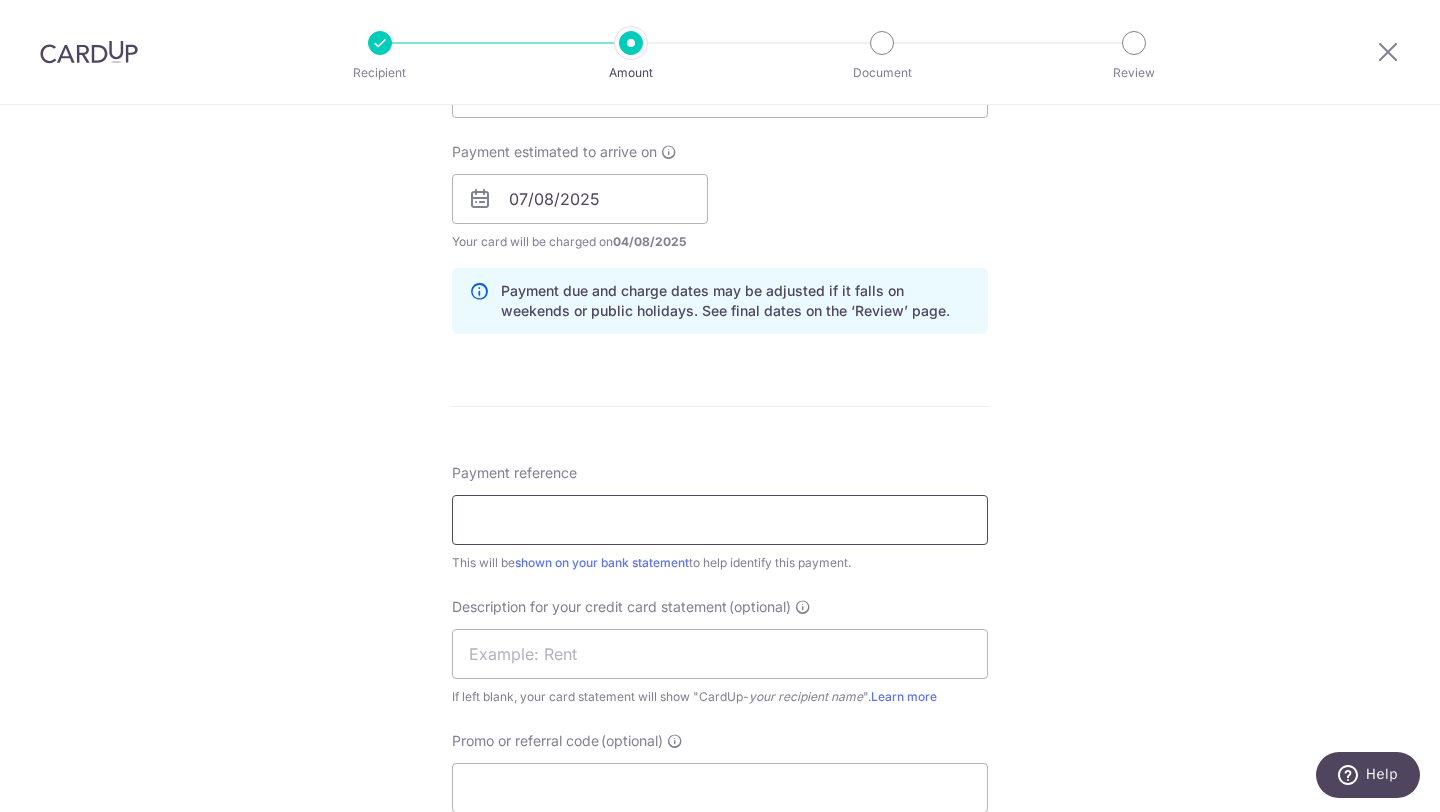 click on "Payment reference" at bounding box center [720, 520] 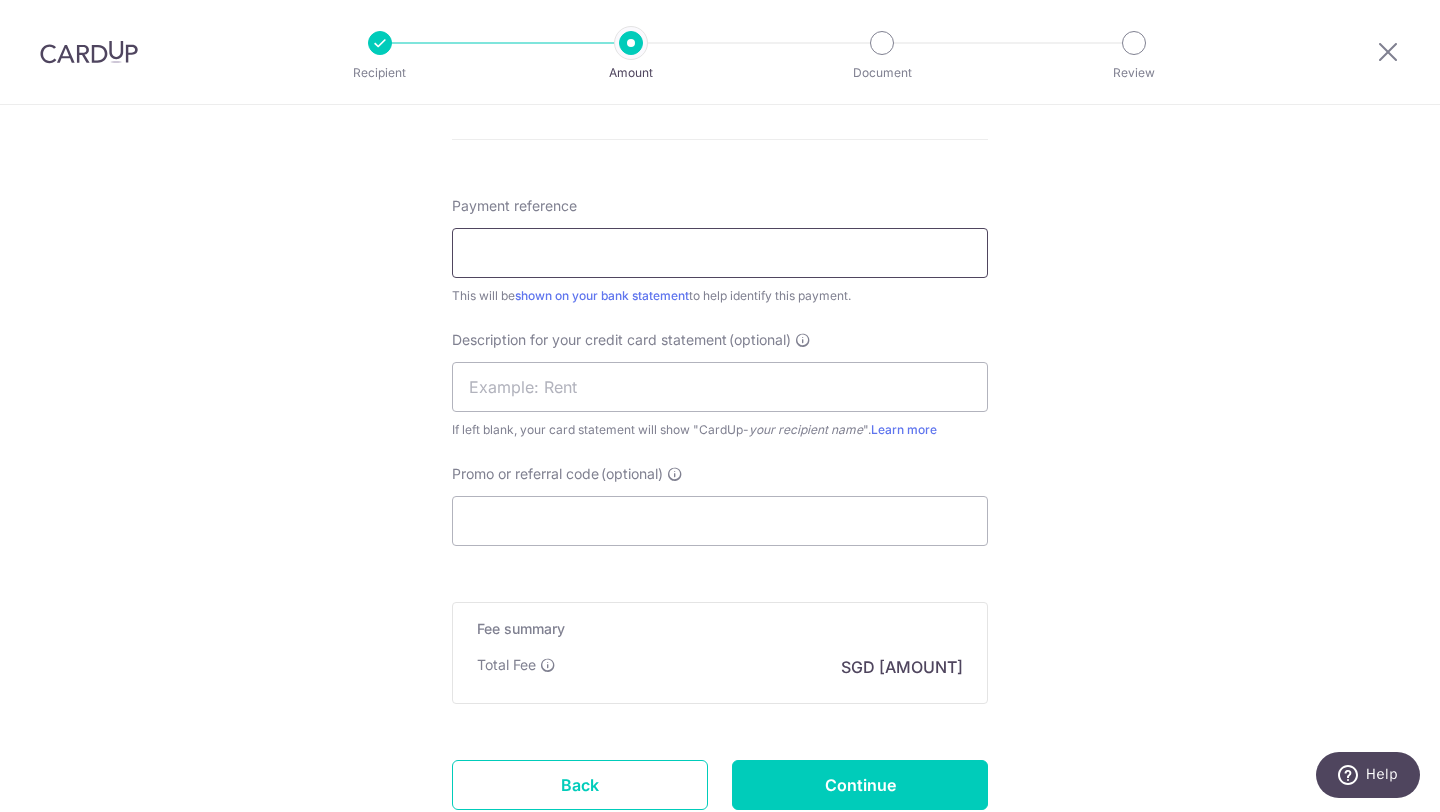 scroll, scrollTop: 1153, scrollLeft: 0, axis: vertical 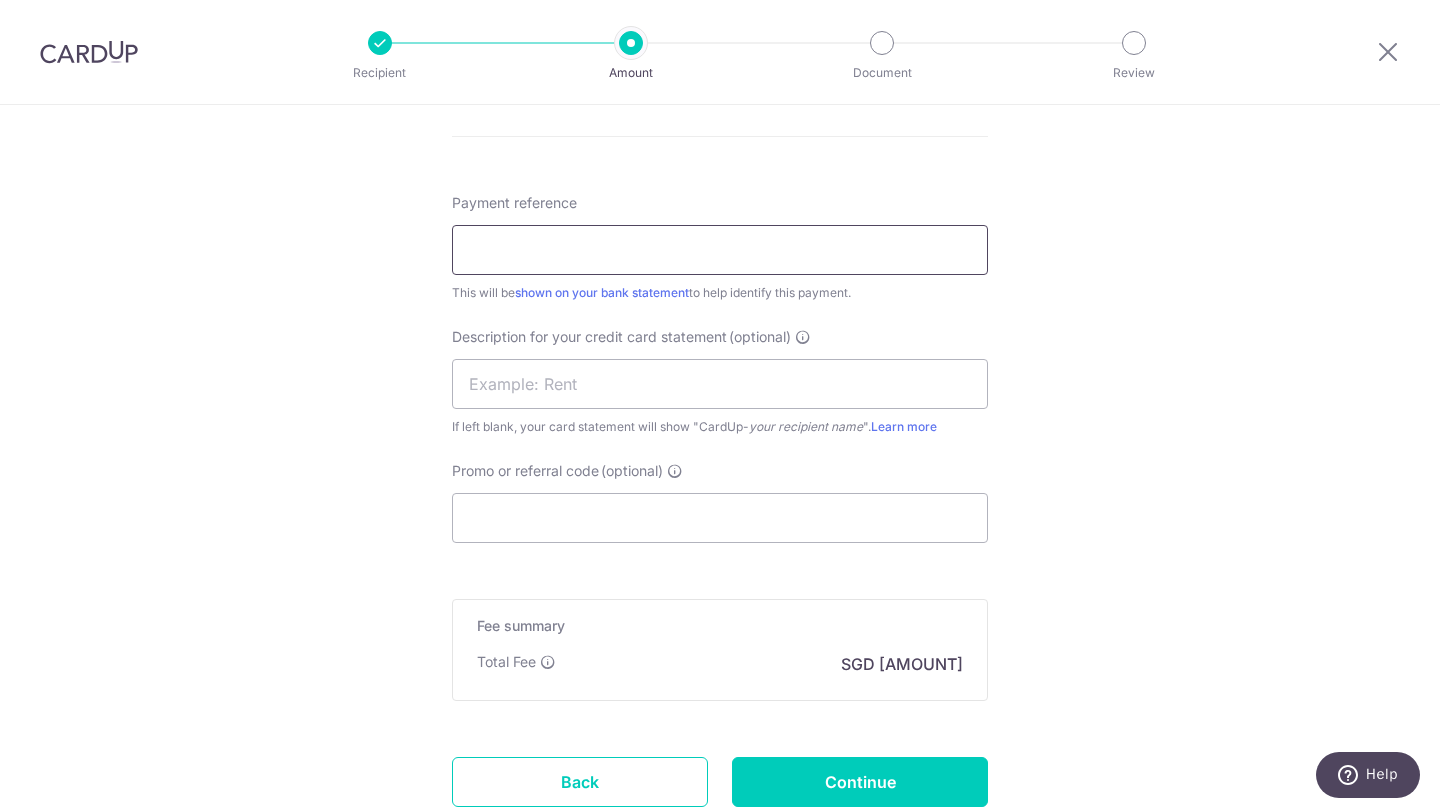 click on "Payment reference" at bounding box center [720, 250] 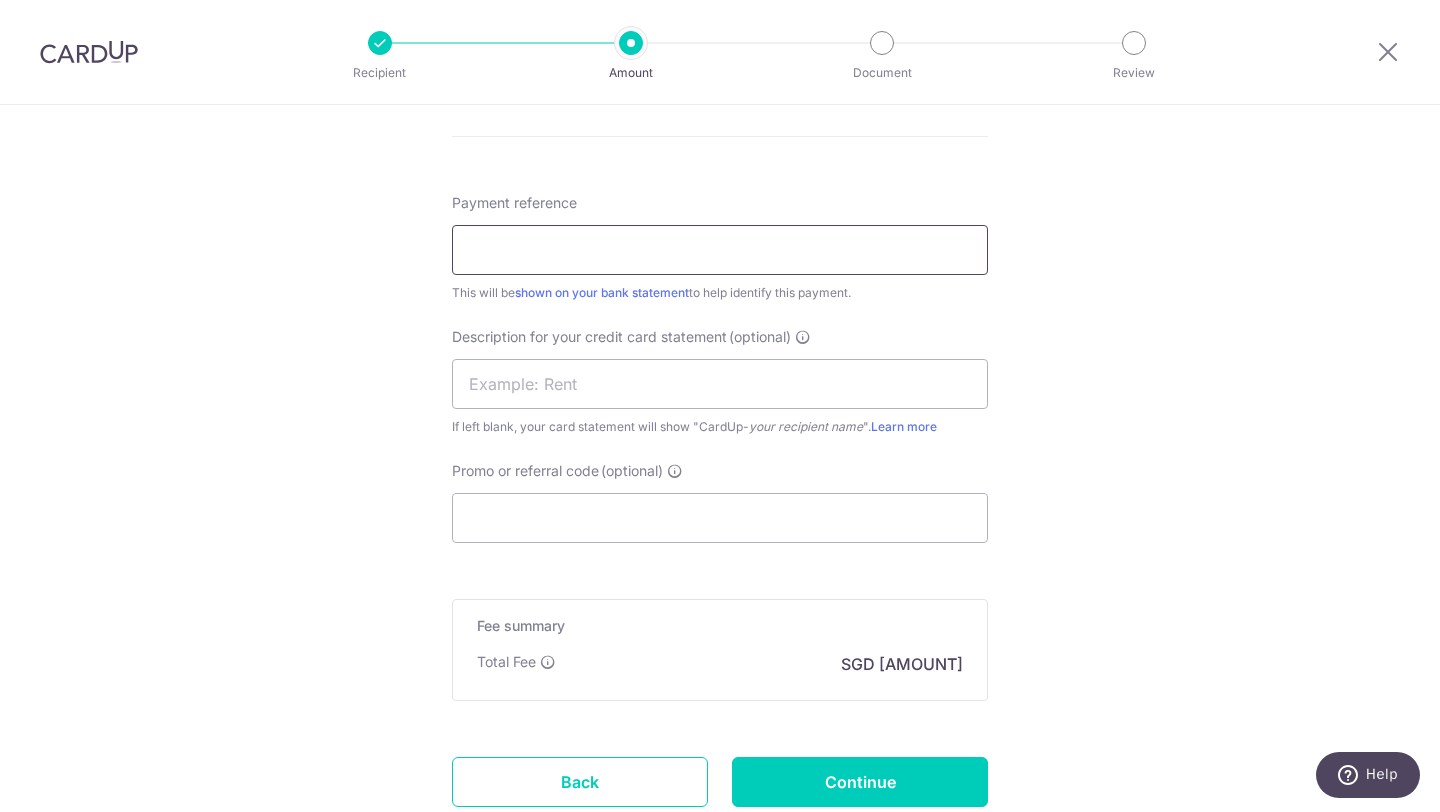 type on "m" 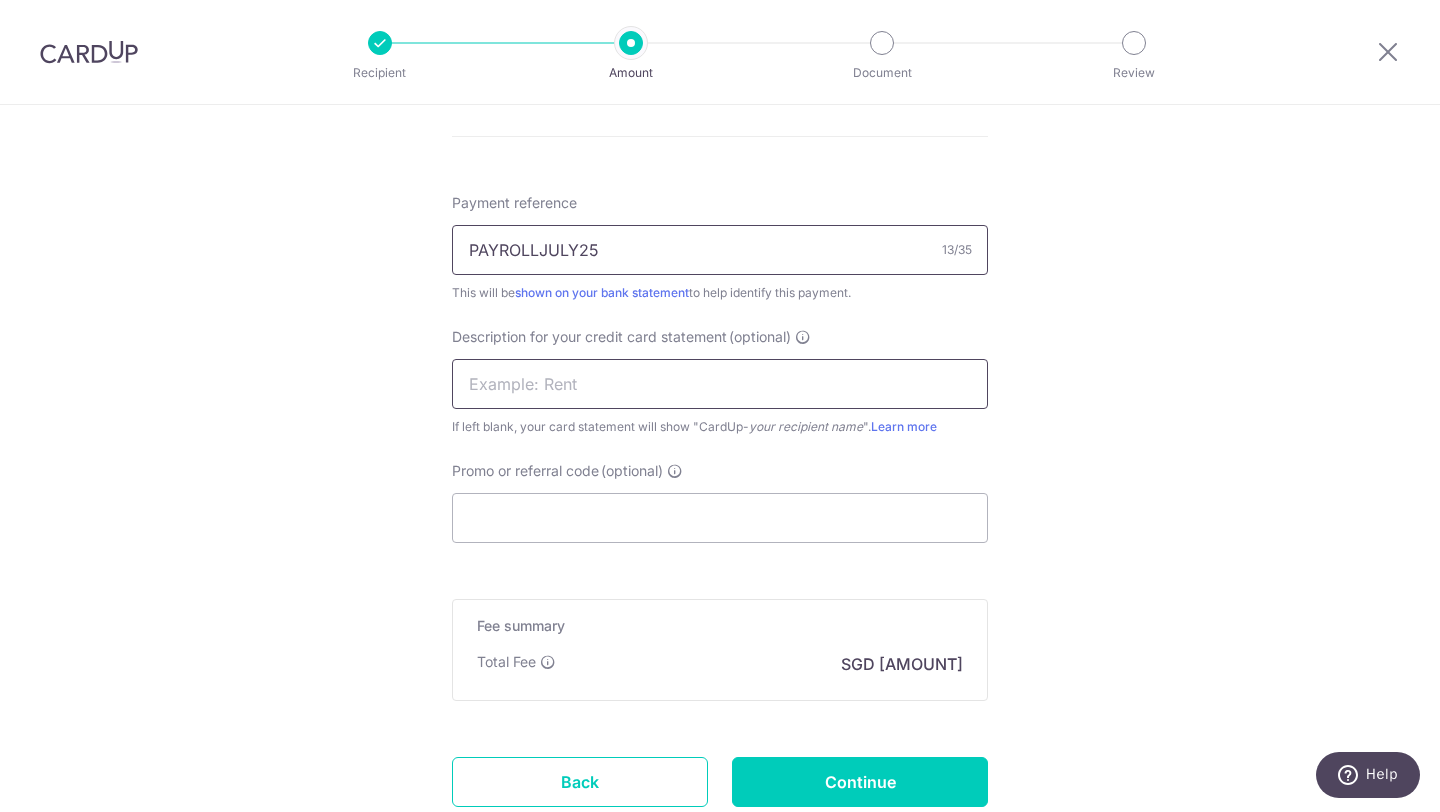 type on "PAYROLLJULY25" 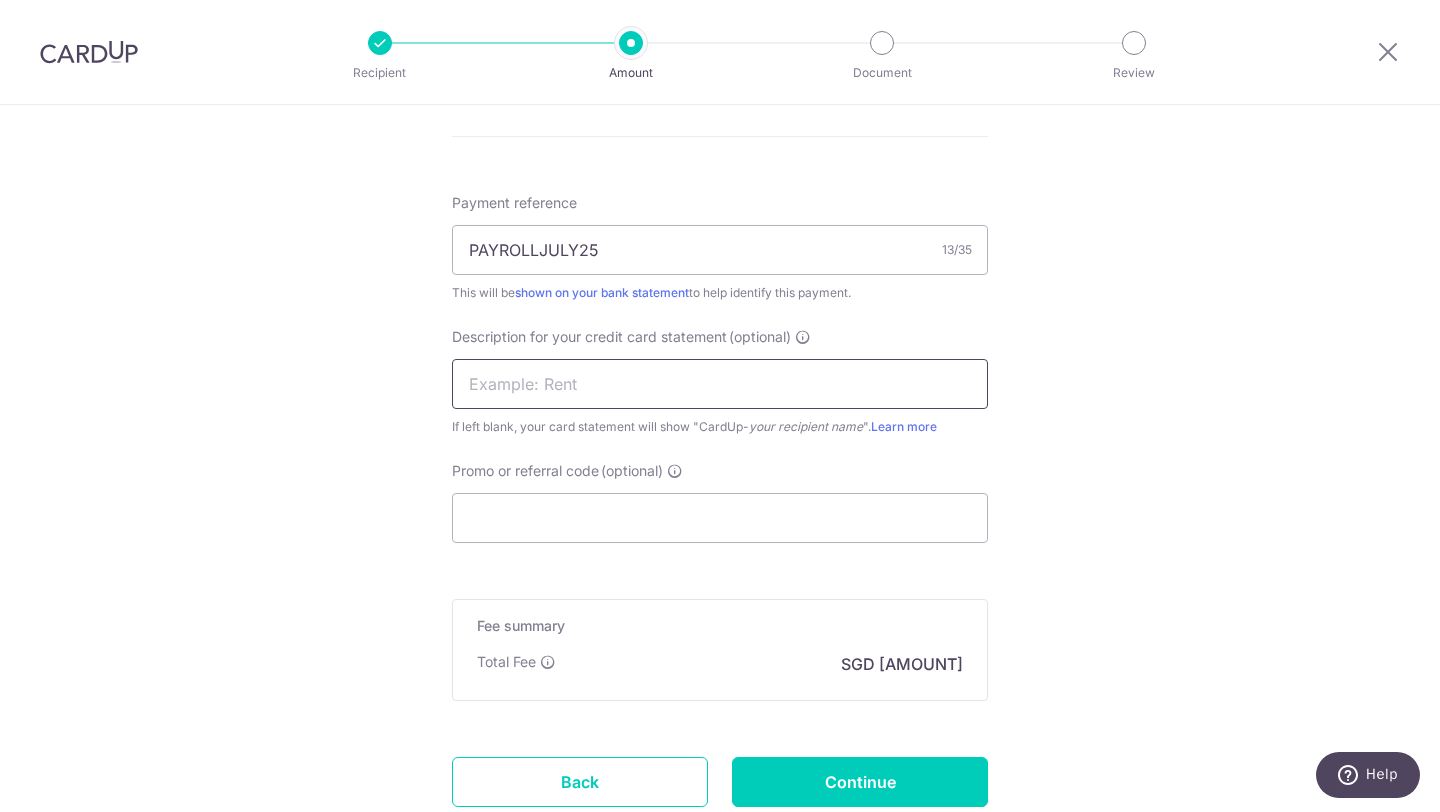 click at bounding box center (720, 384) 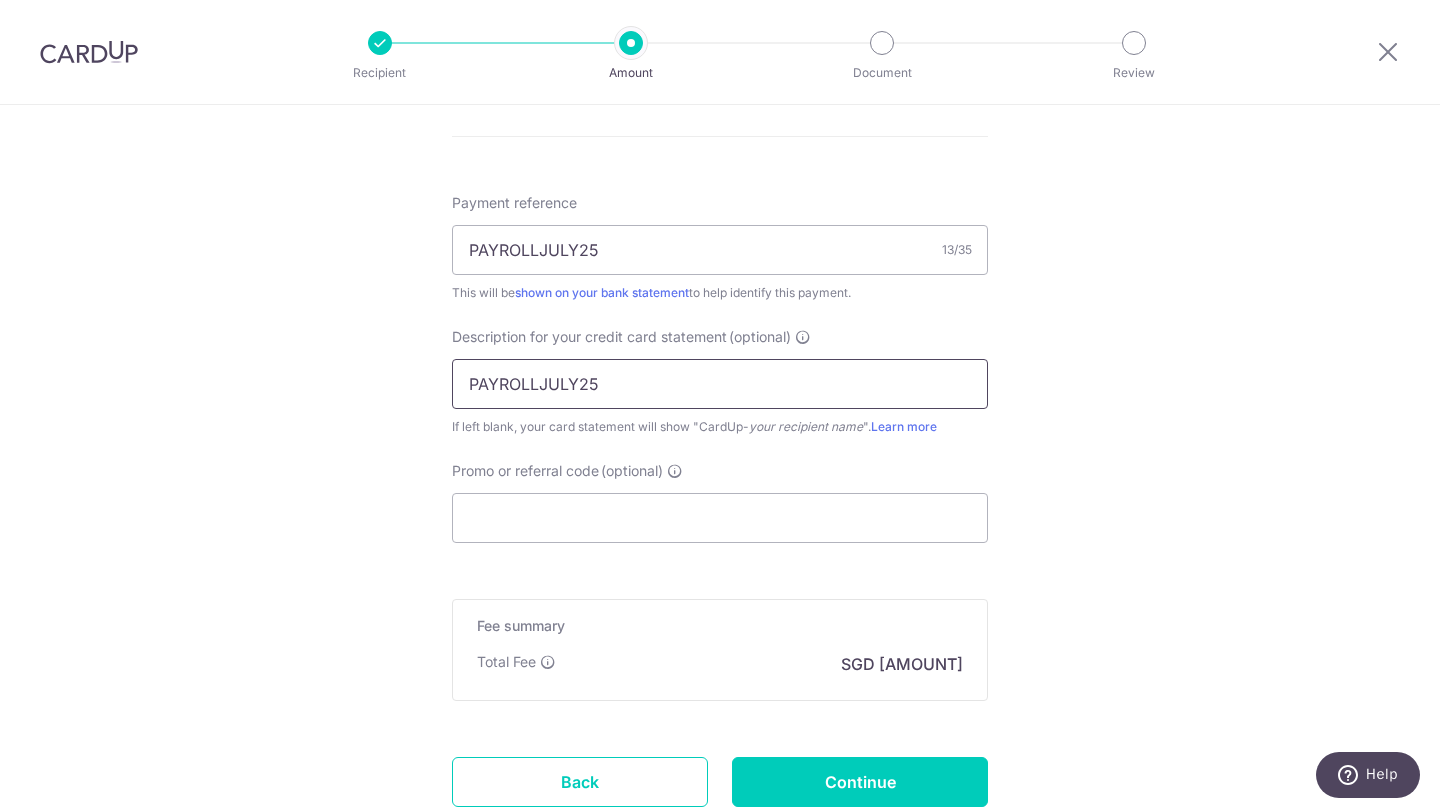 type on "PAYROLLJULY25" 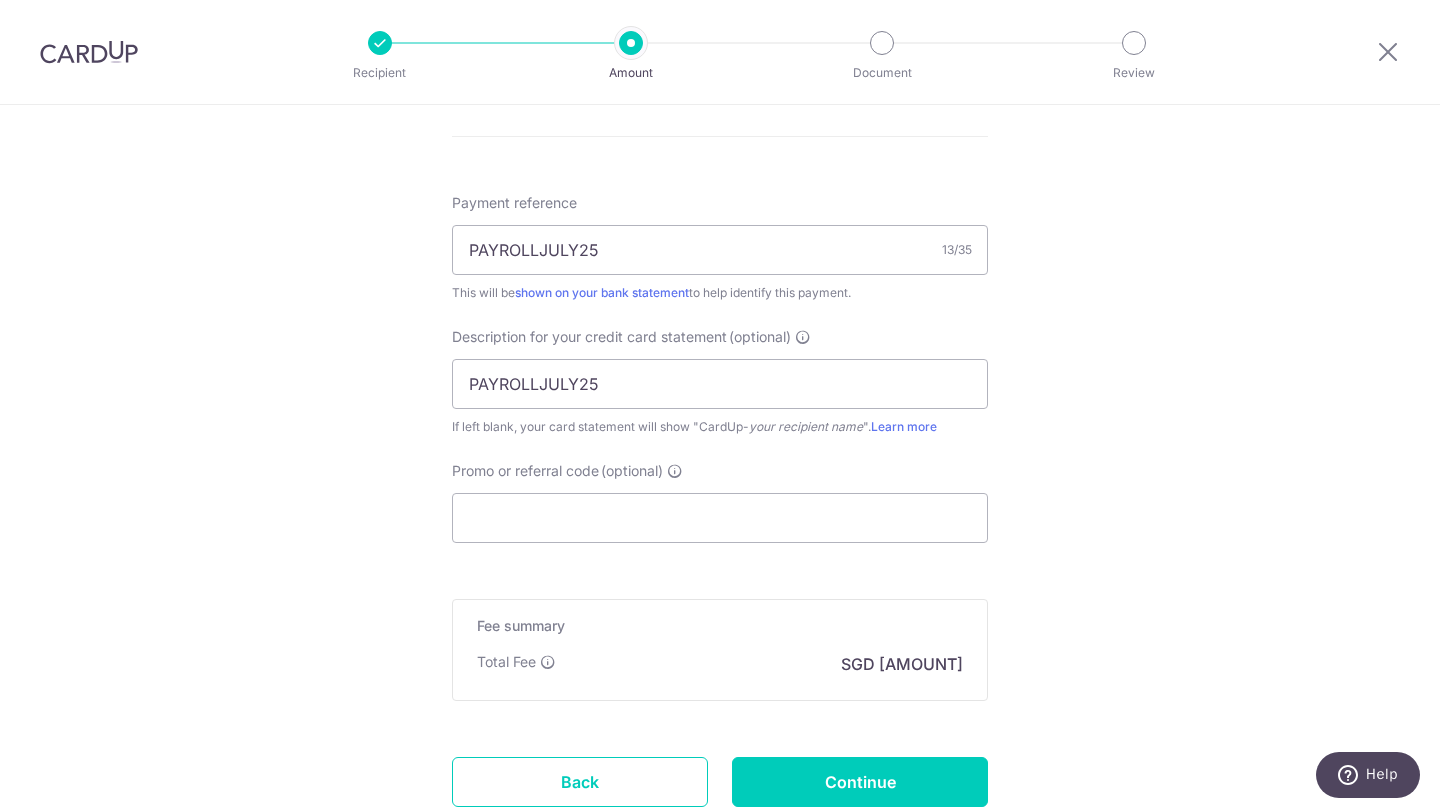 click on "Enter payment amount
SGD
14,700.00
14700.00
Select Card
**** 9836
Add credit card
Your Cards
**** 1006
**** 9894
**** 0051
**** 9836
**** 7114
Secure 256-bit SSL
Text
New card details" at bounding box center (720, -27) 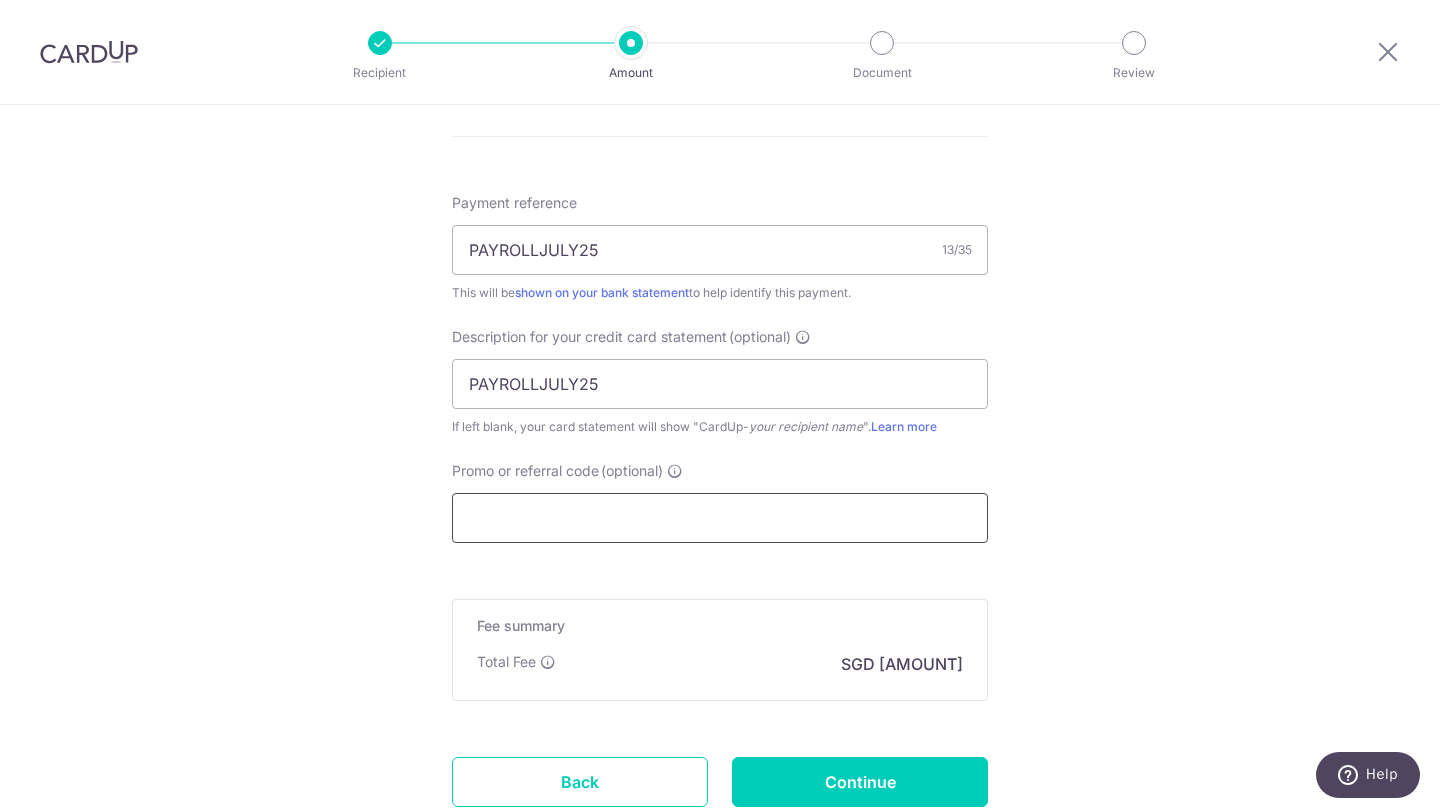 click on "Promo or referral code
(optional)" at bounding box center [720, 518] 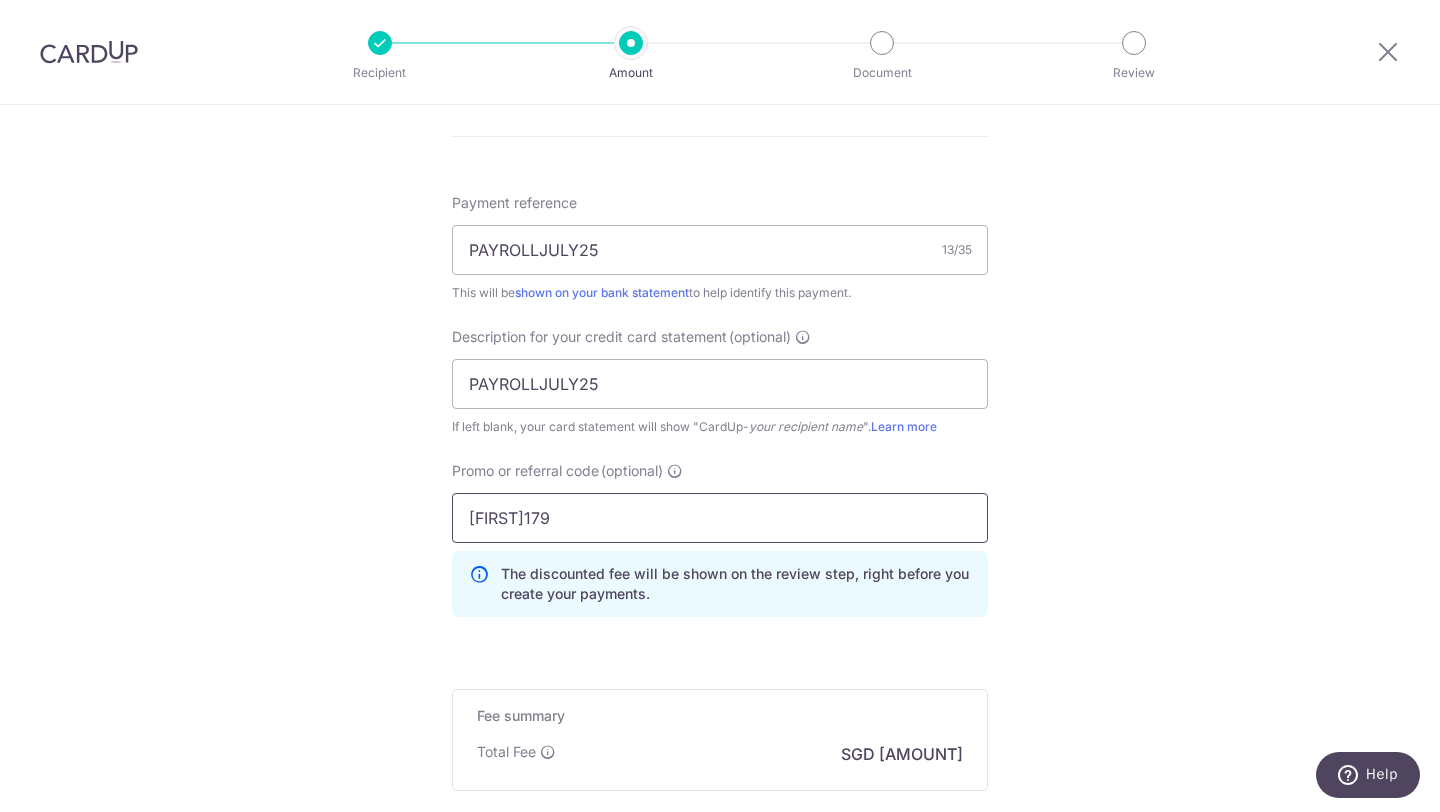 type on "JASON179" 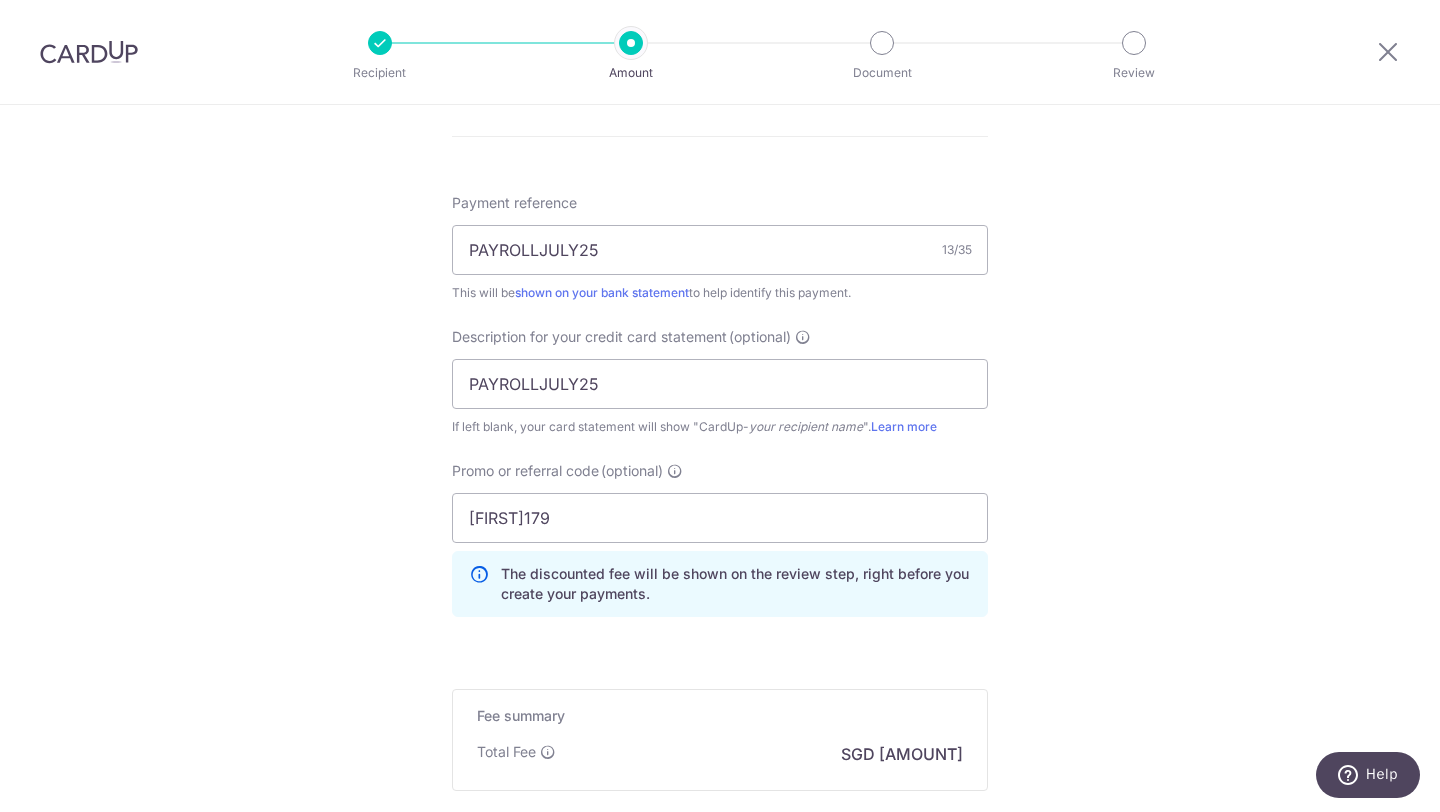 click on "Tell us more about your payment
Enter payment amount
SGD
14,700.00
14700.00
Select Card
**** 9836
Add credit card
Your Cards
**** 1006
**** 9894
**** 0051
**** 9836
**** 7114
Secure 256-bit SSL
Text
New card details
Card" at bounding box center (720, -1) 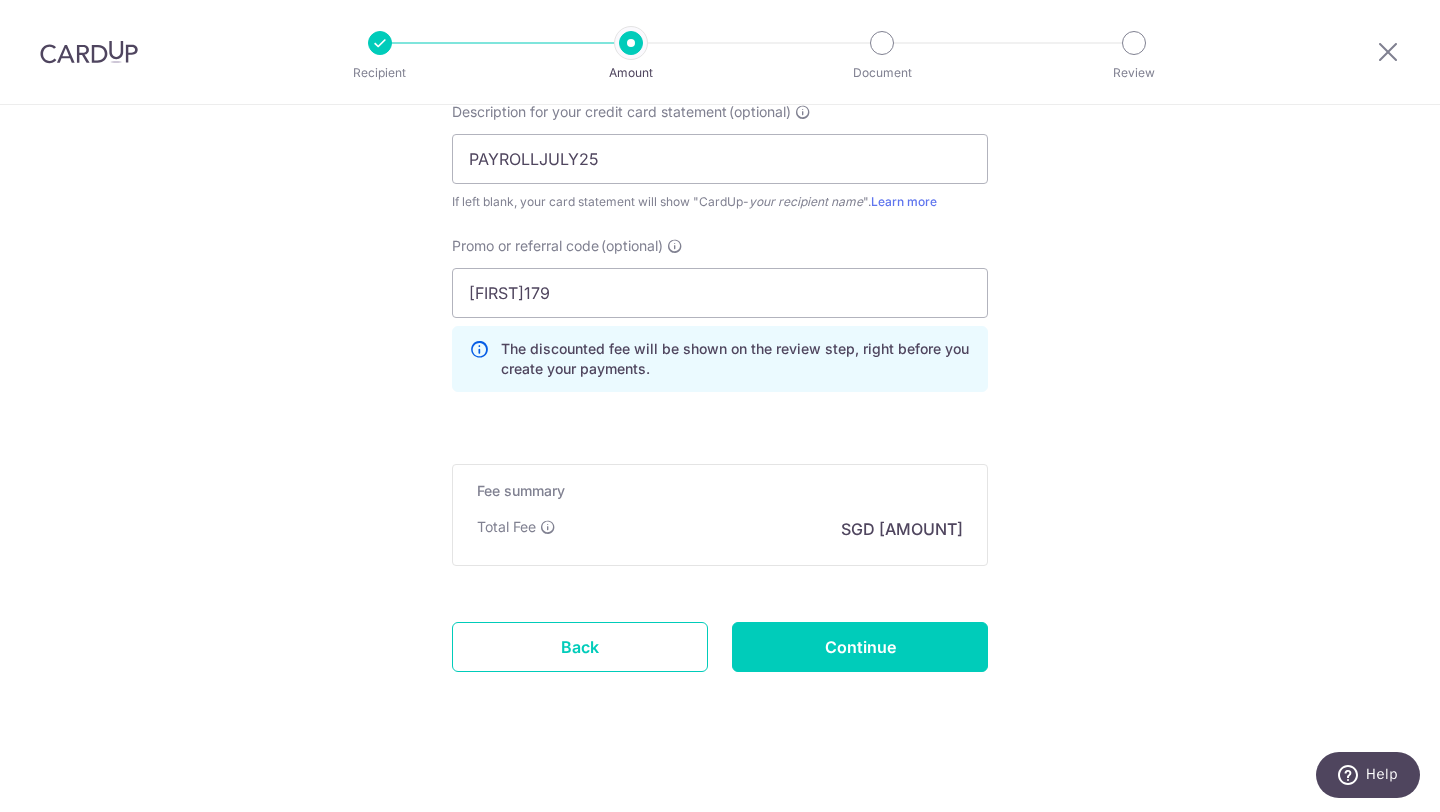 scroll, scrollTop: 1388, scrollLeft: 0, axis: vertical 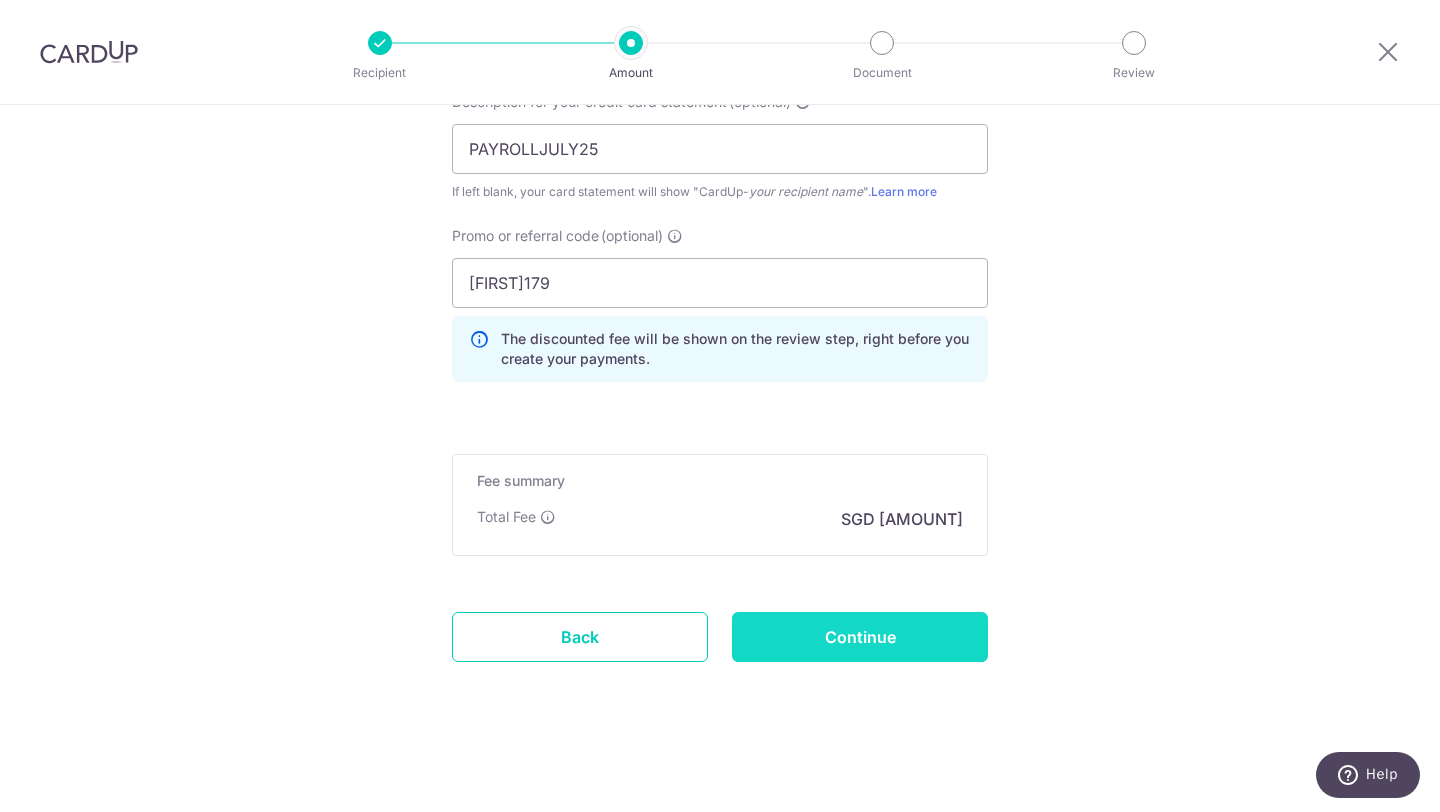 click on "Continue" at bounding box center [860, 637] 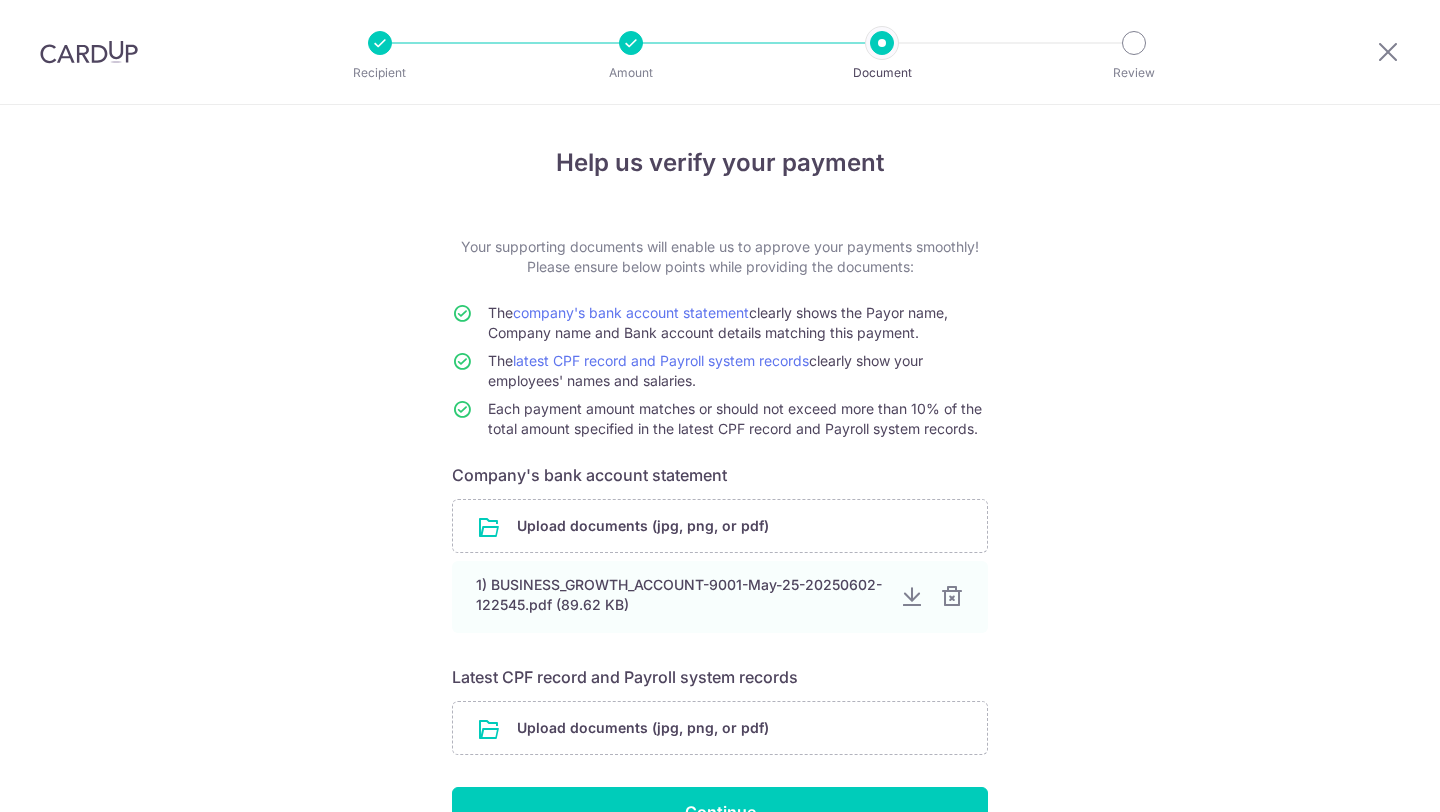 scroll, scrollTop: 0, scrollLeft: 0, axis: both 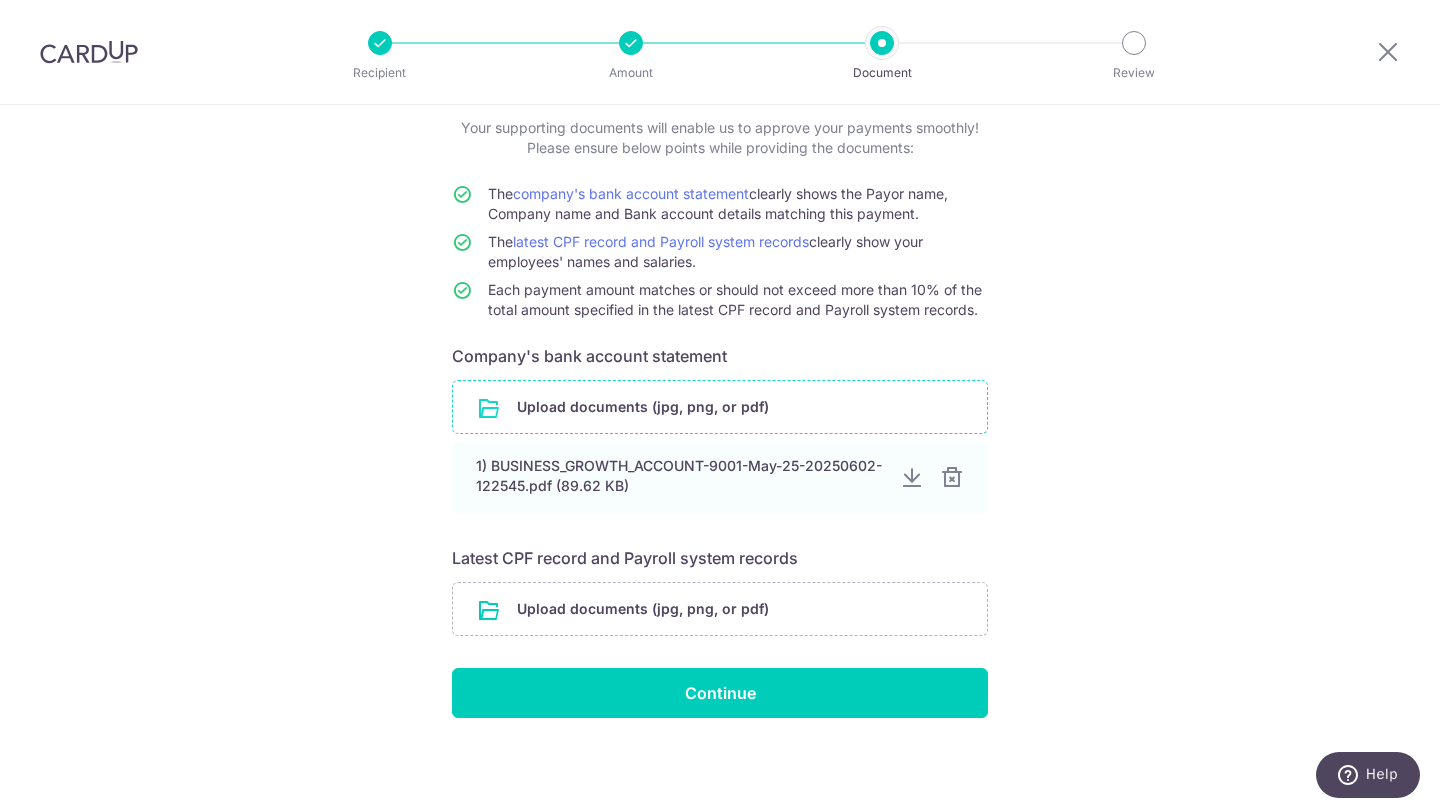 click at bounding box center (720, 407) 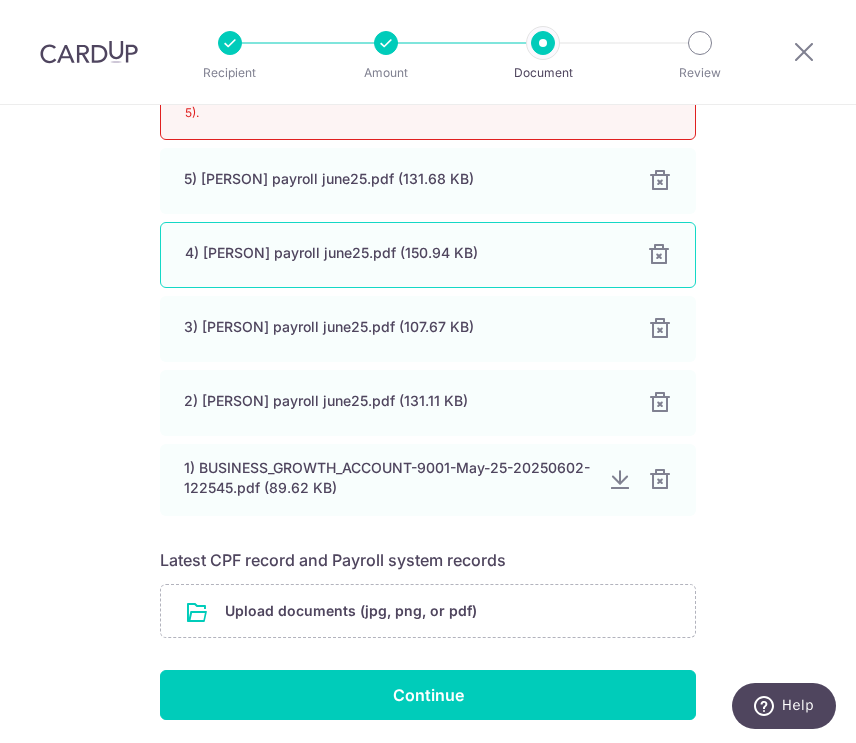scroll, scrollTop: 446, scrollLeft: 0, axis: vertical 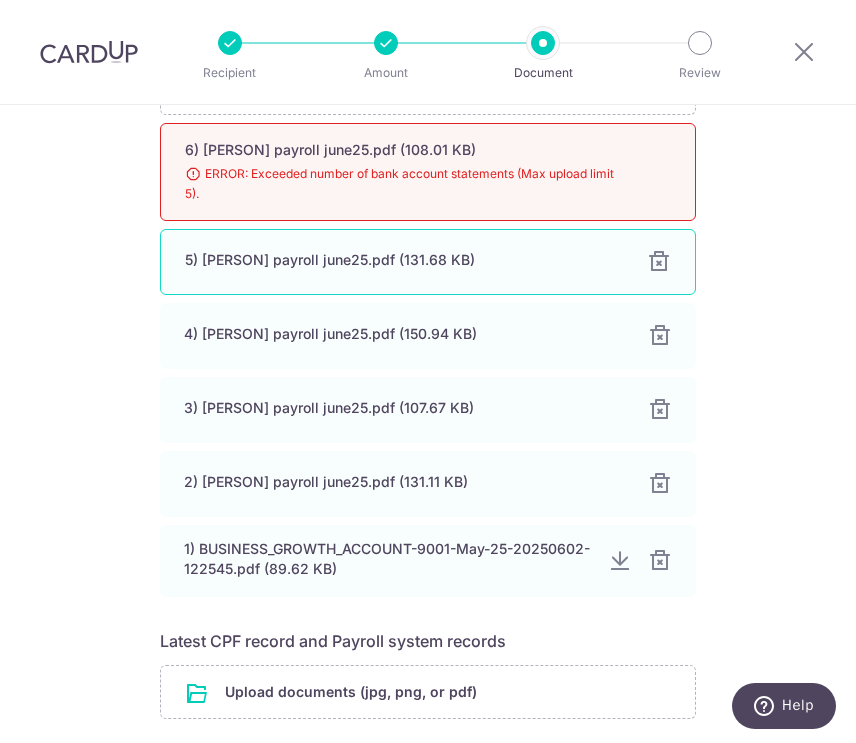 click at bounding box center [659, 262] 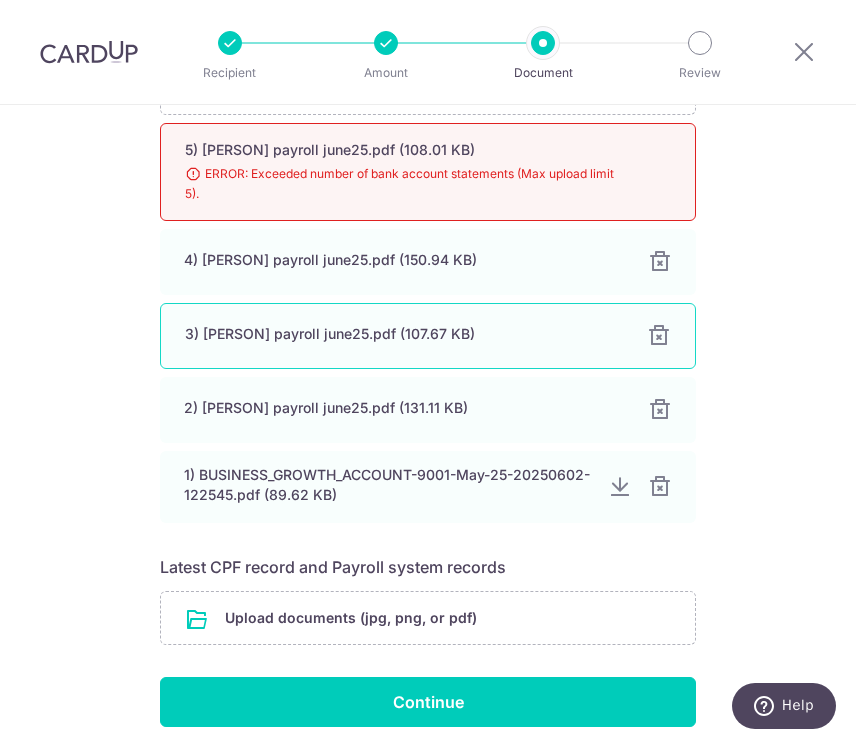 click at bounding box center (660, 262) 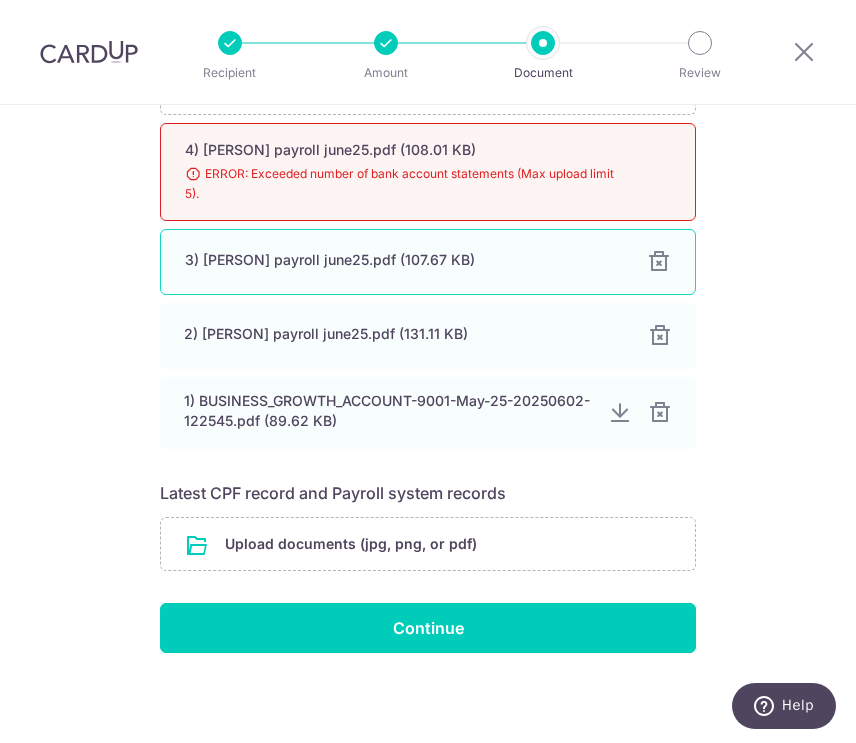 click at bounding box center [659, 262] 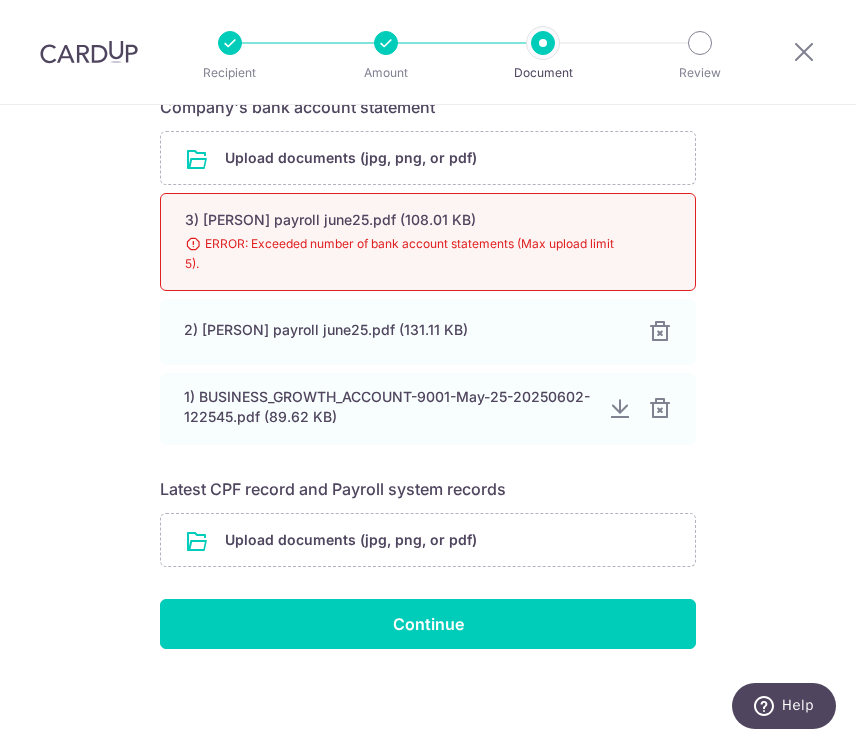 click at bounding box center [660, 332] 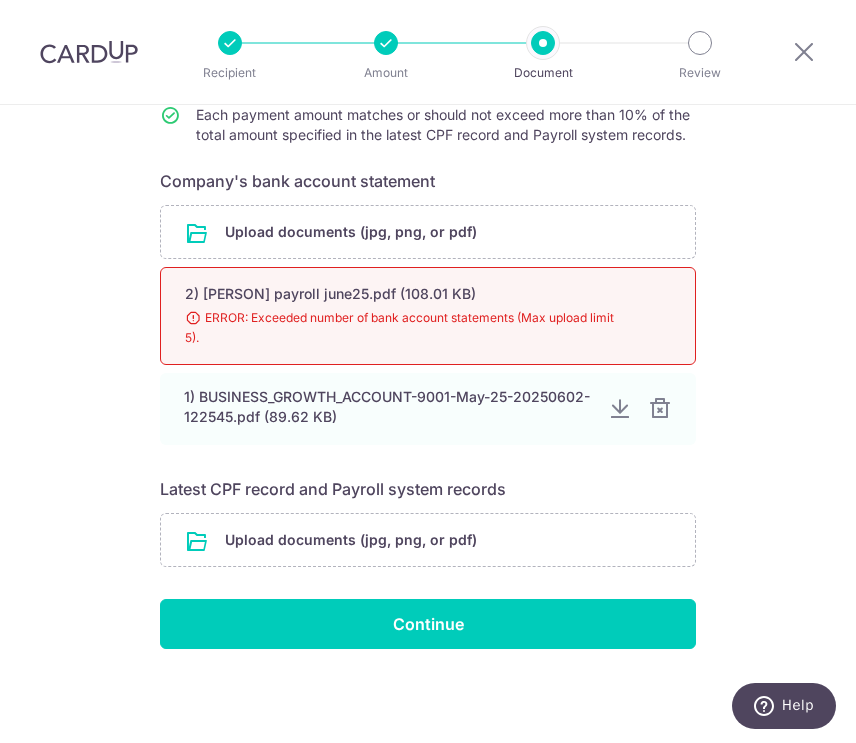 scroll, scrollTop: 302, scrollLeft: 0, axis: vertical 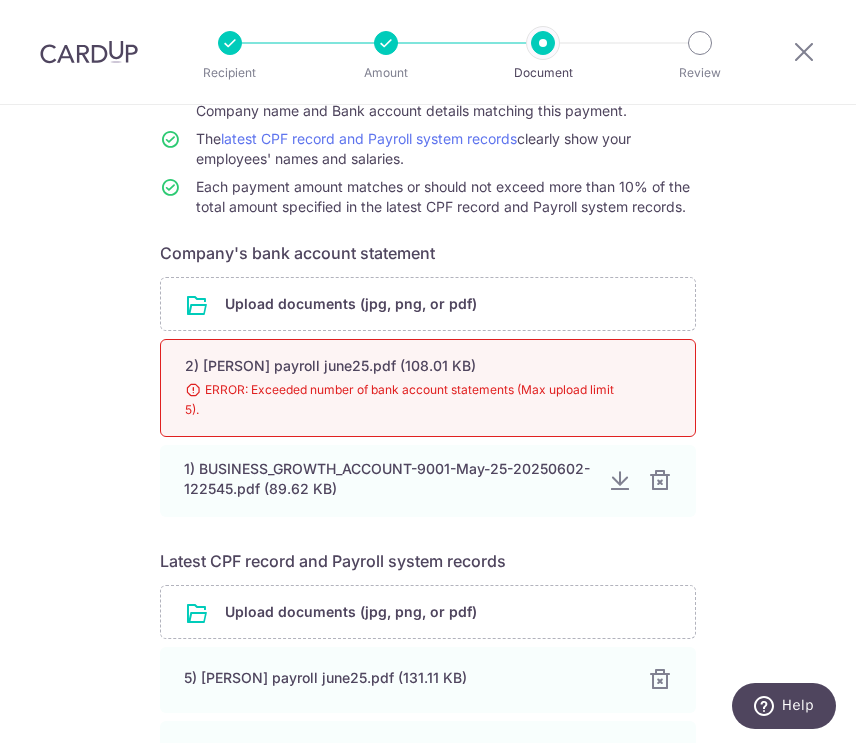 click at bounding box center (660, 481) 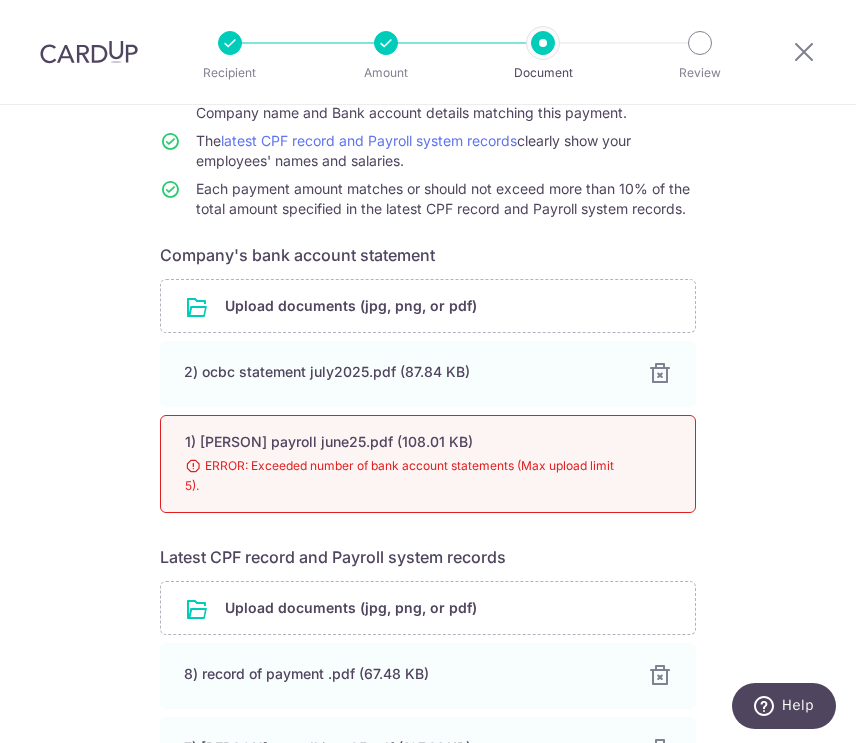 scroll, scrollTop: 928, scrollLeft: 0, axis: vertical 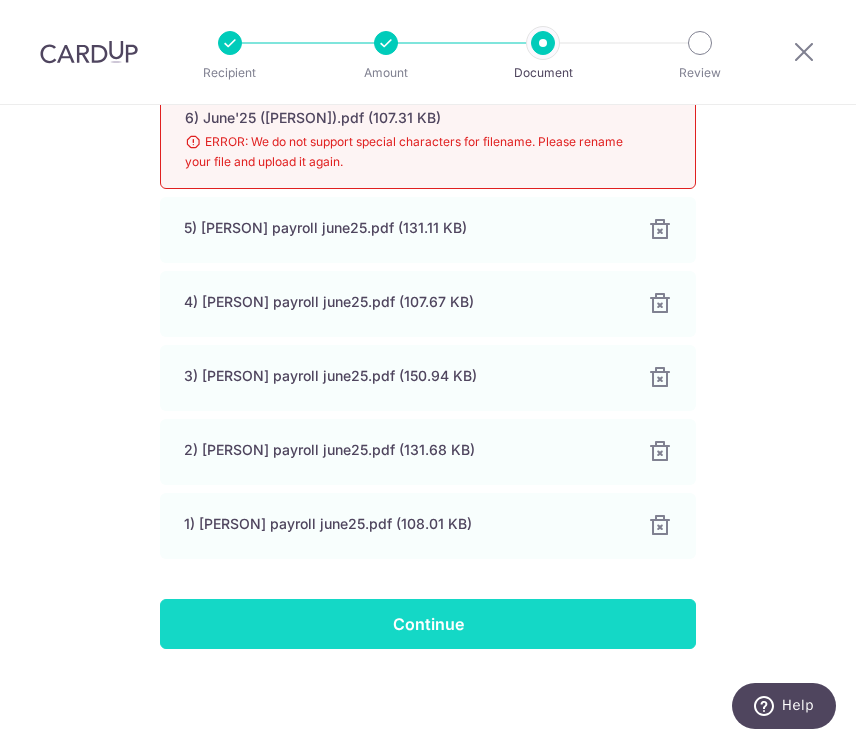 click on "Continue" at bounding box center [428, 624] 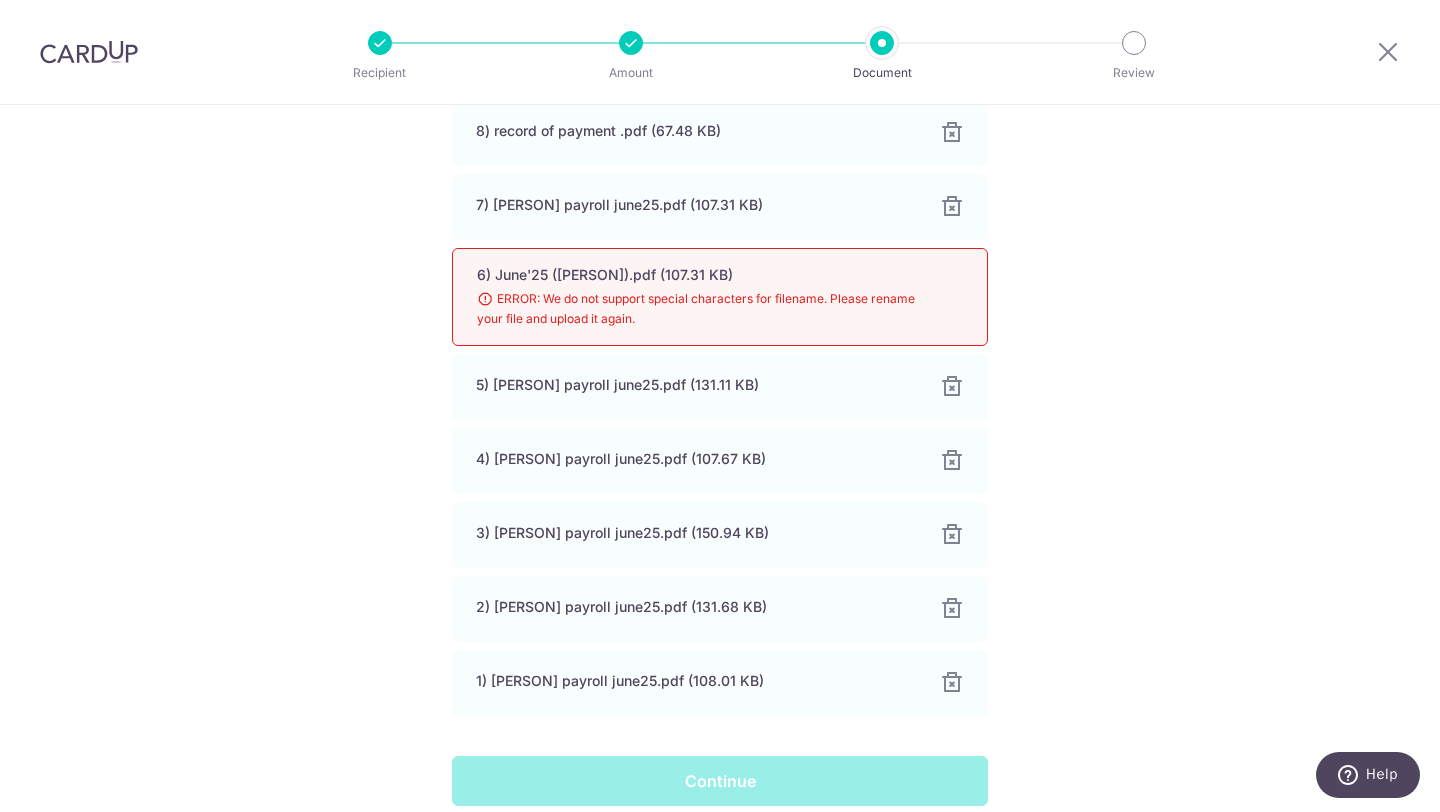 scroll, scrollTop: 851, scrollLeft: 0, axis: vertical 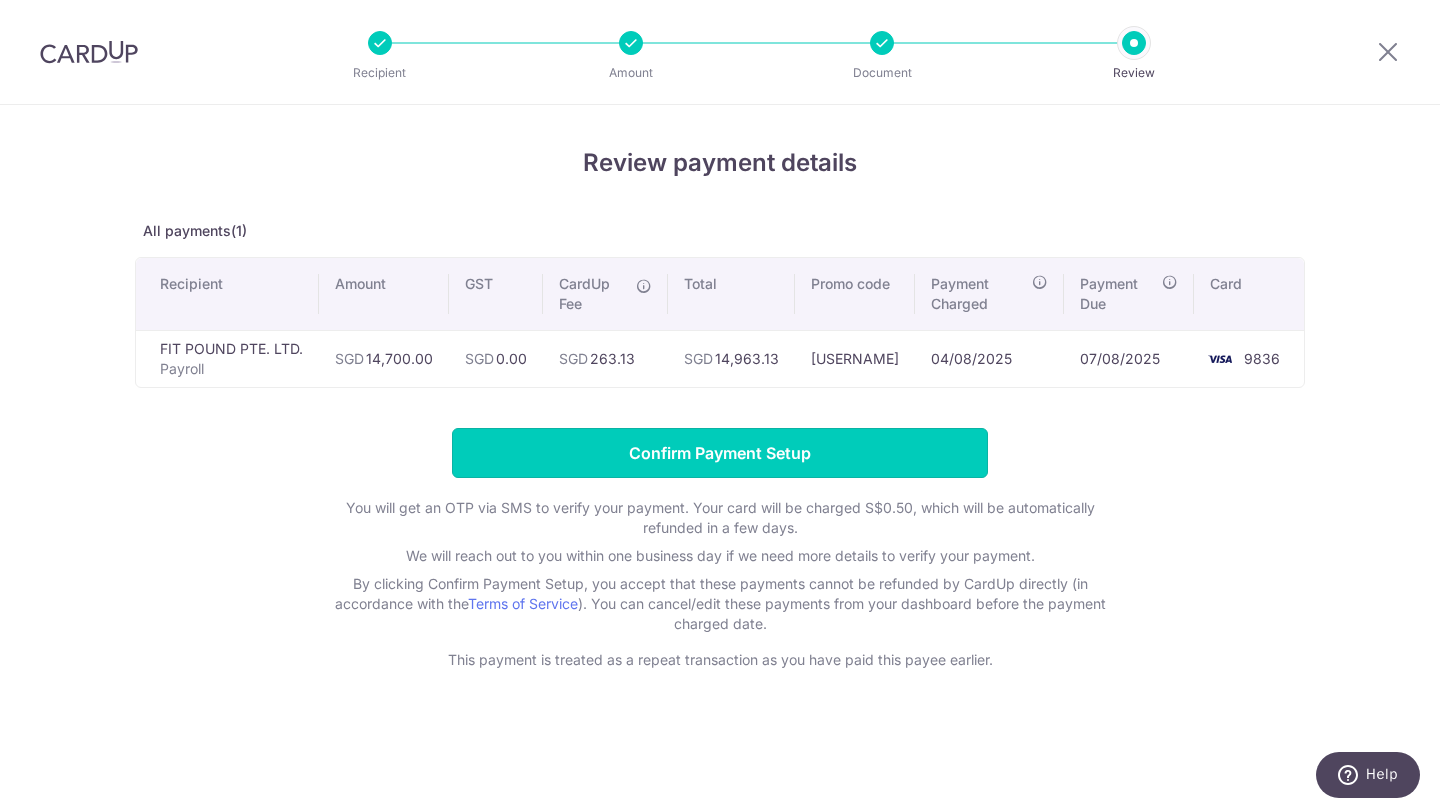 click on "Confirm Payment Setup" at bounding box center [720, 453] 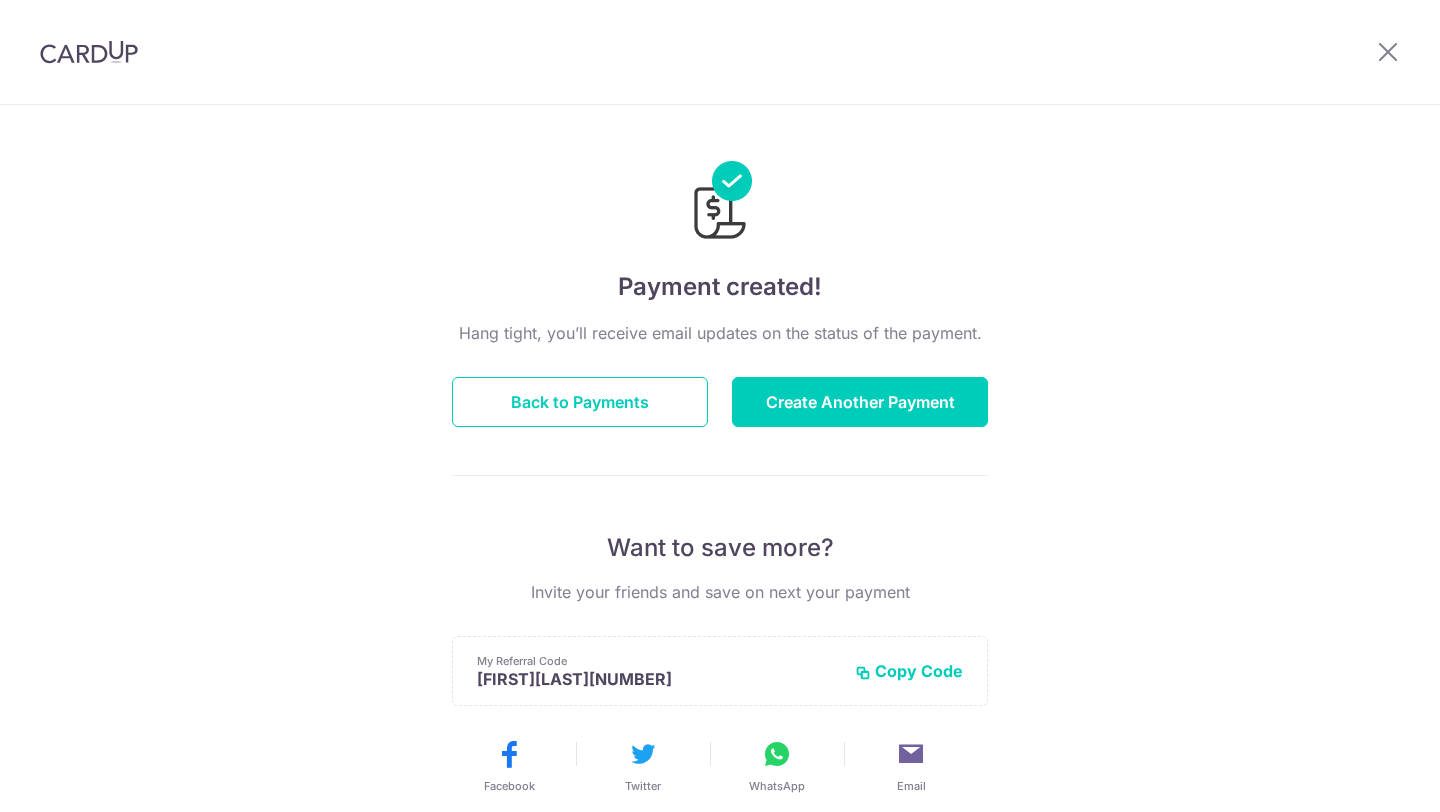 scroll, scrollTop: 0, scrollLeft: 0, axis: both 